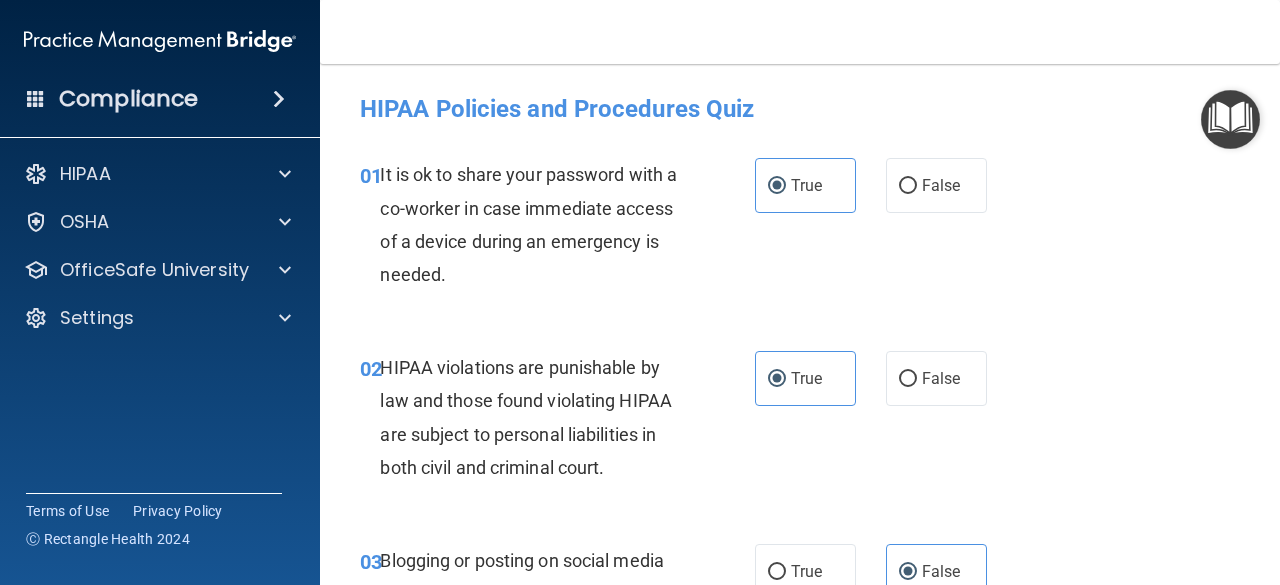 scroll, scrollTop: 0, scrollLeft: 0, axis: both 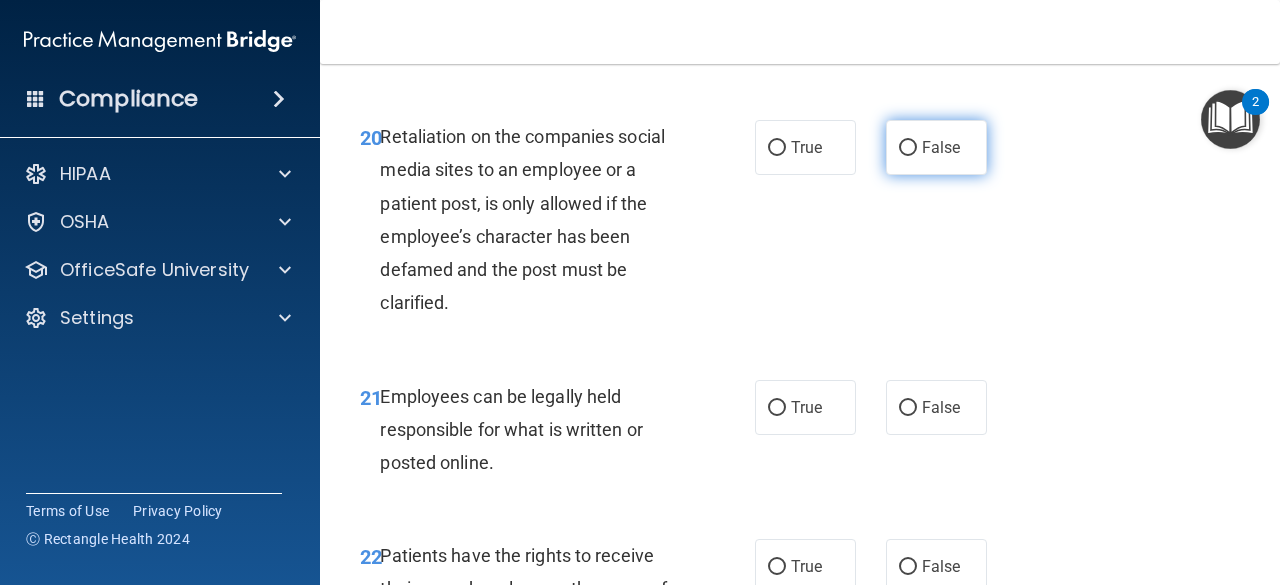 click on "False" at bounding box center [936, 147] 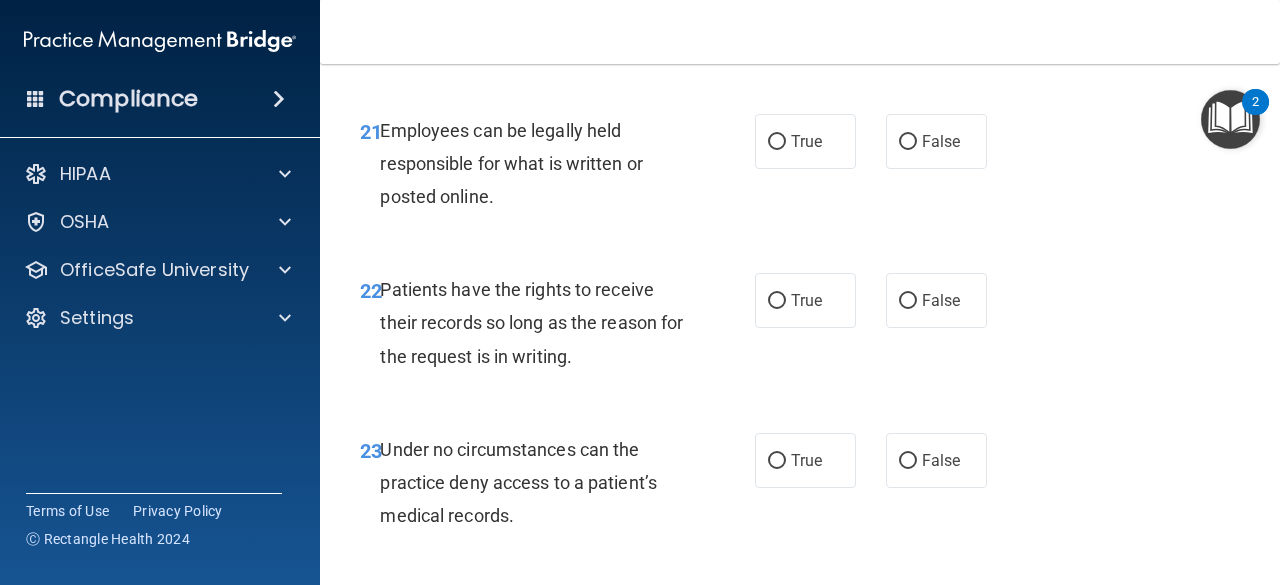 scroll, scrollTop: 4800, scrollLeft: 0, axis: vertical 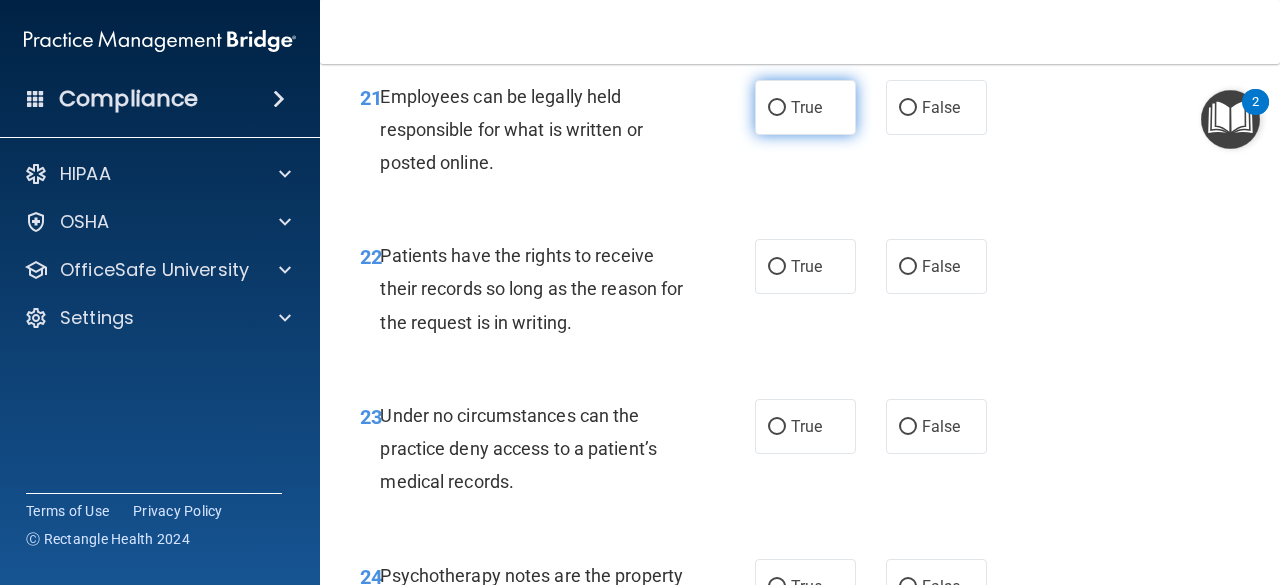 click on "True" at bounding box center (777, 108) 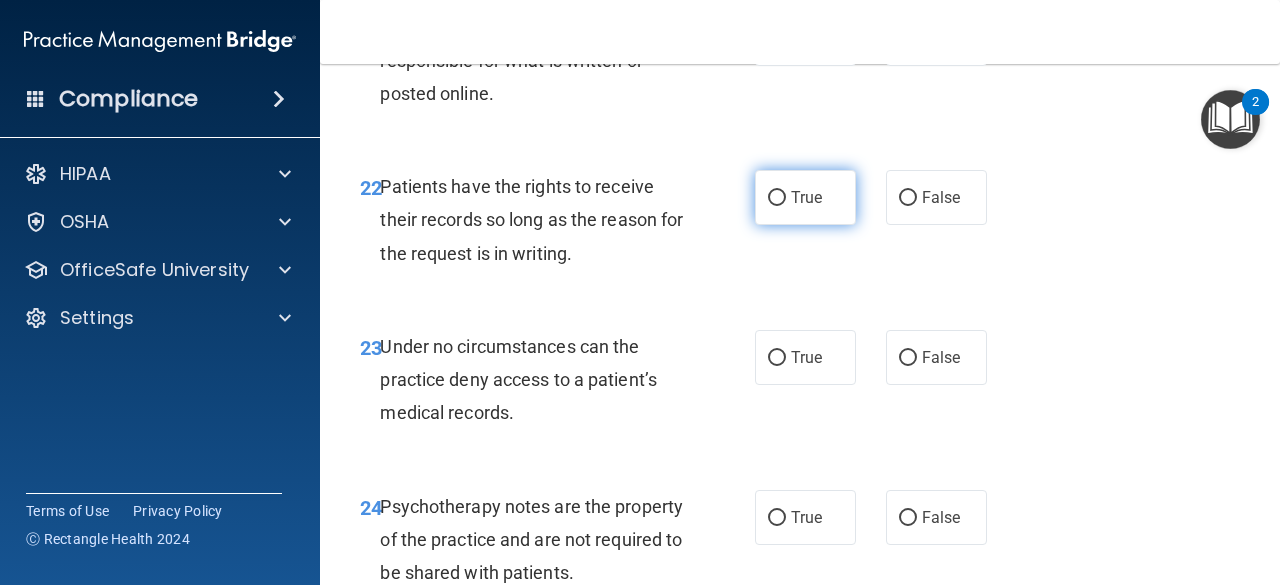 scroll, scrollTop: 4900, scrollLeft: 0, axis: vertical 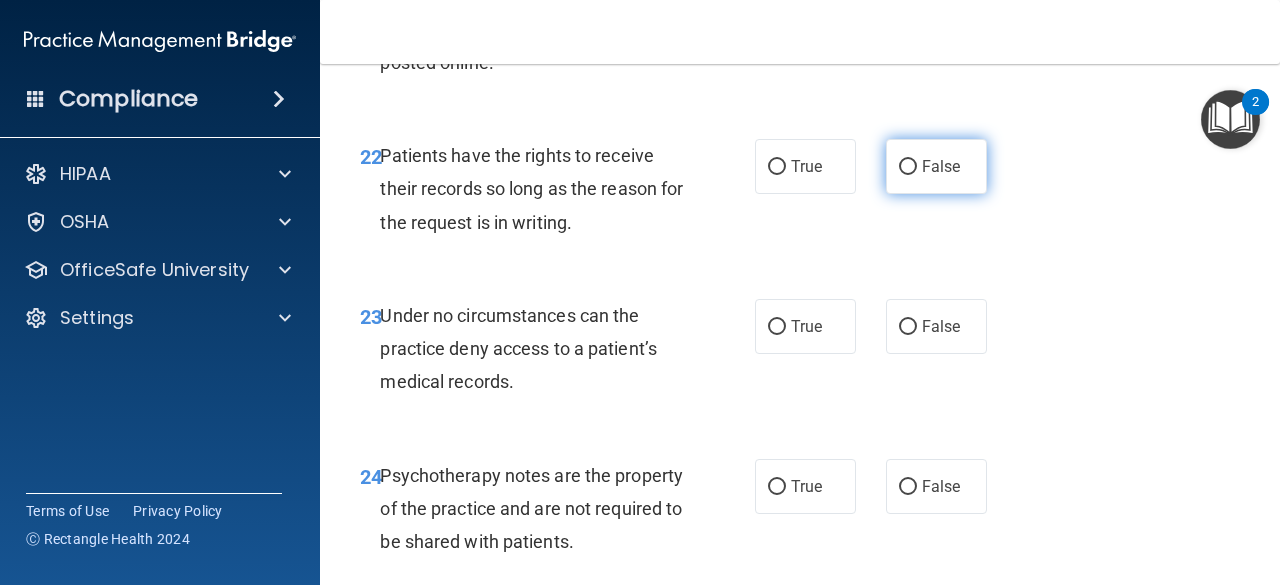 click on "False" at bounding box center [941, 166] 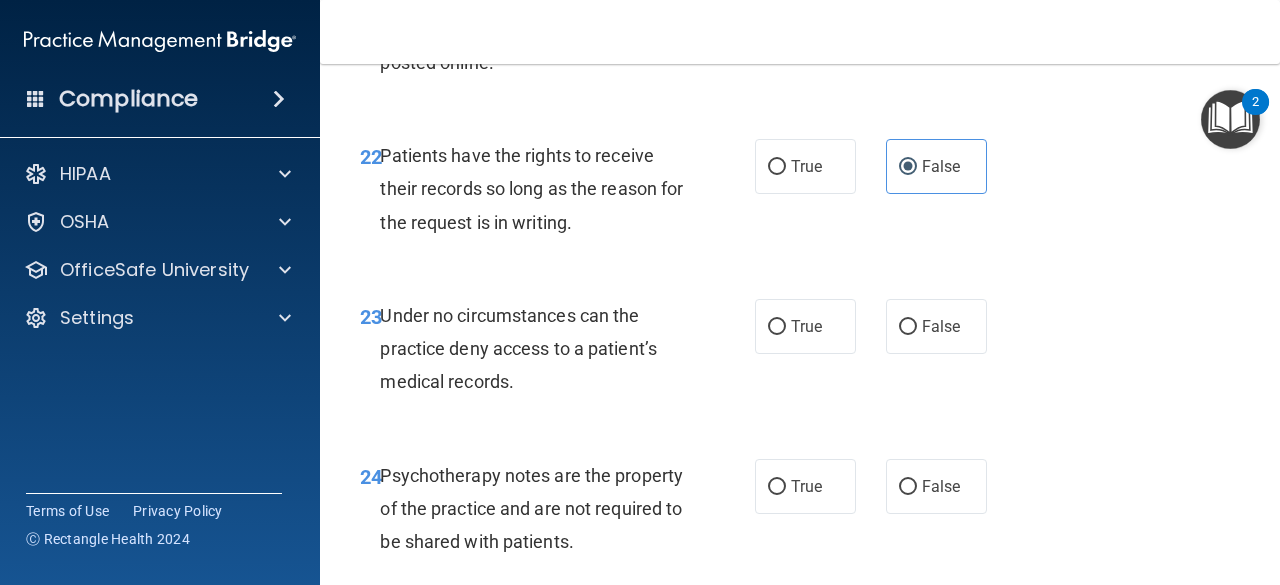 scroll, scrollTop: 5000, scrollLeft: 0, axis: vertical 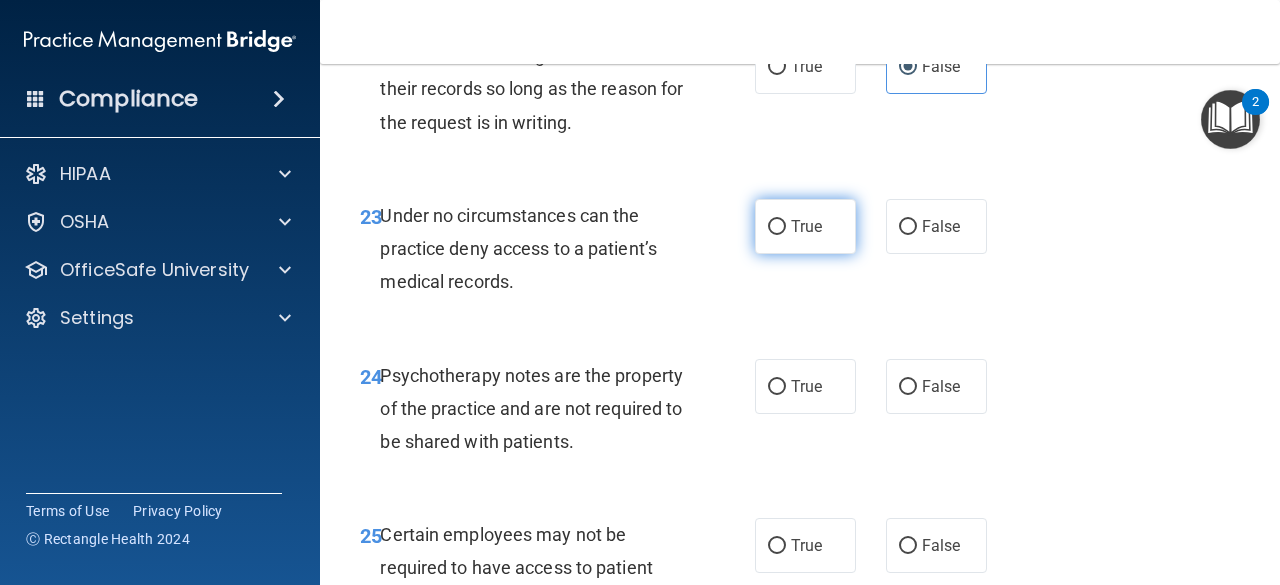 click on "True" at bounding box center (777, 227) 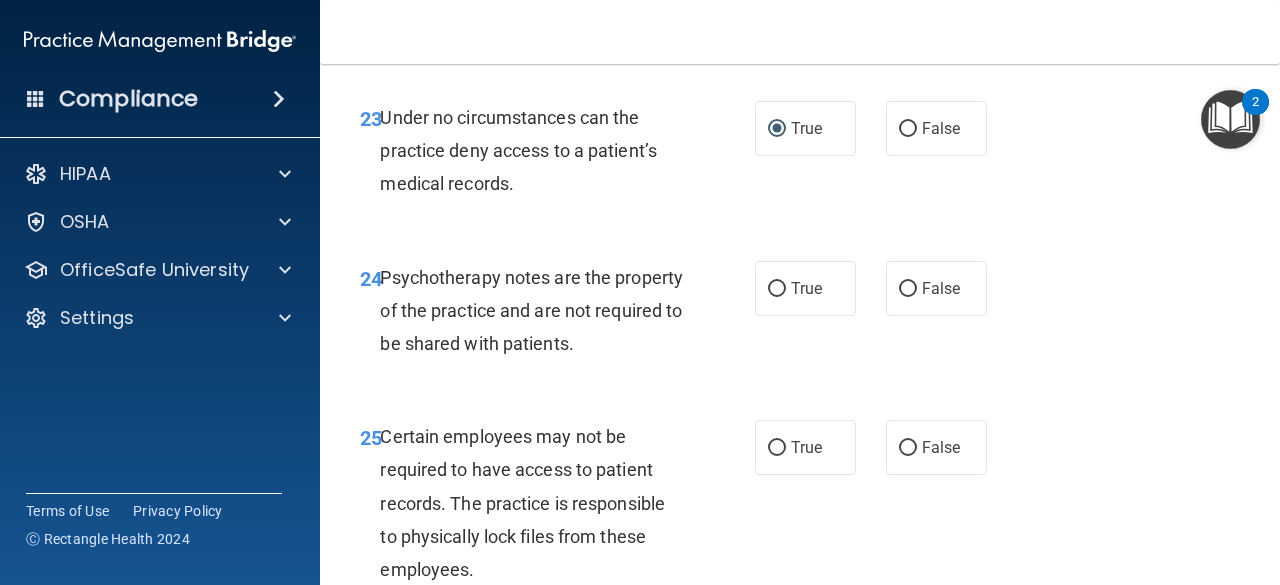 scroll, scrollTop: 5200, scrollLeft: 0, axis: vertical 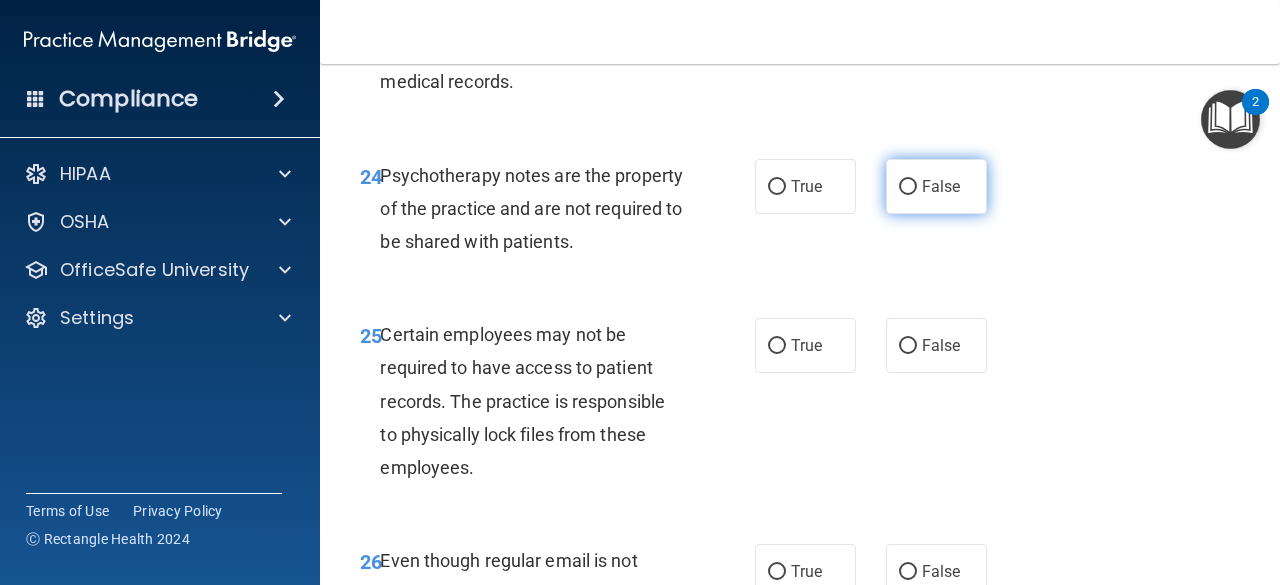 click on "False" at bounding box center [908, 187] 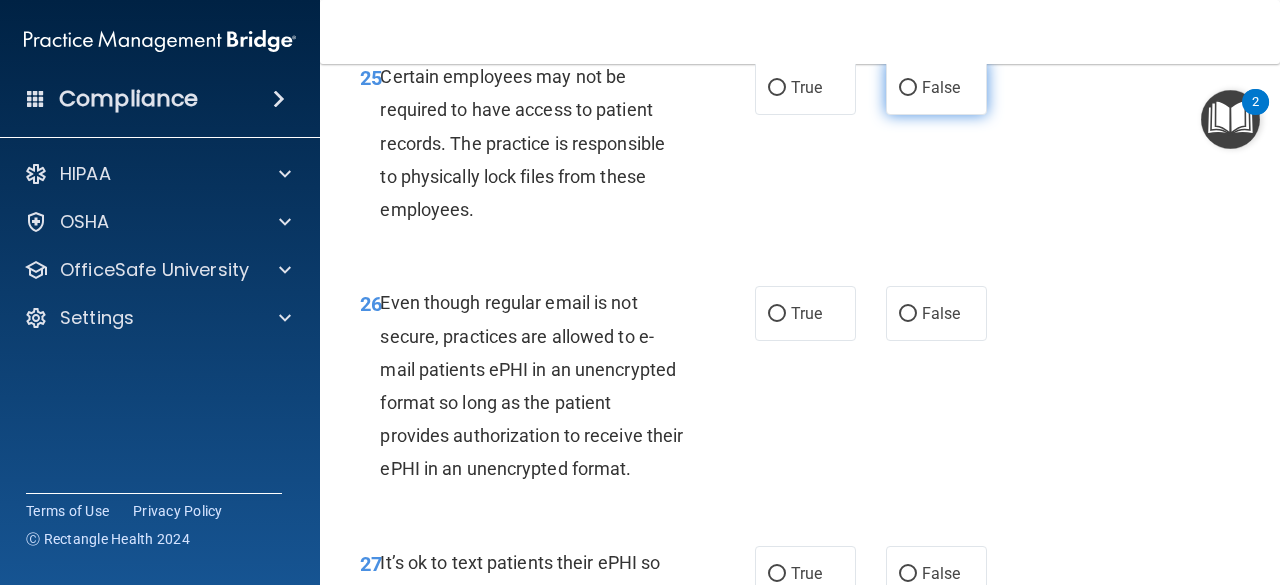 scroll, scrollTop: 5500, scrollLeft: 0, axis: vertical 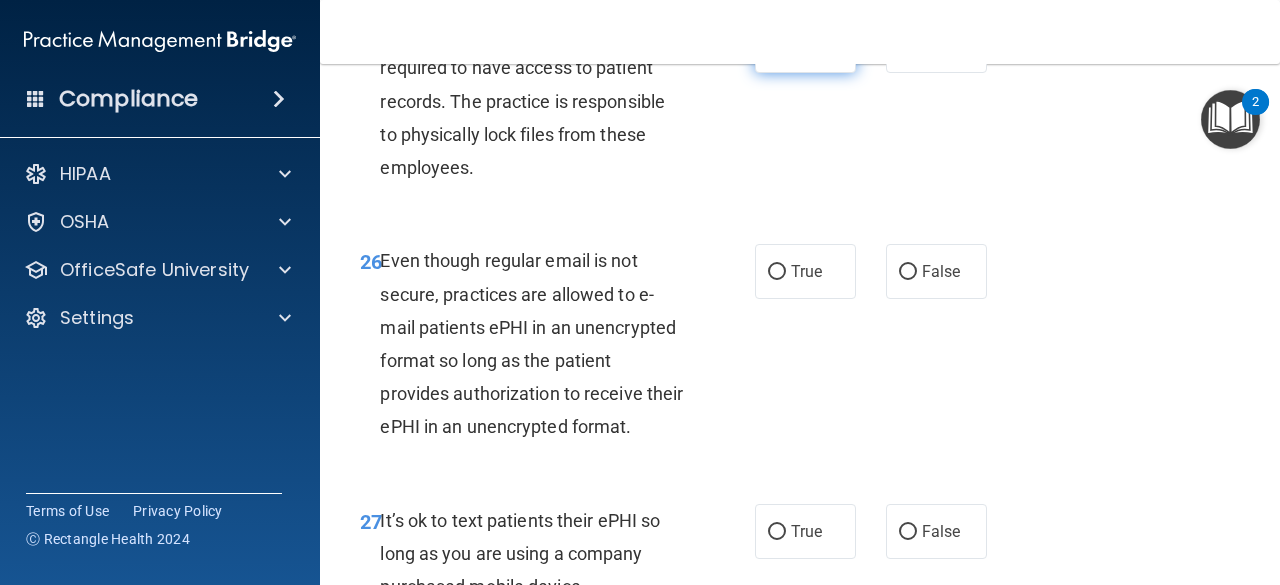 click on "True" at bounding box center [805, 45] 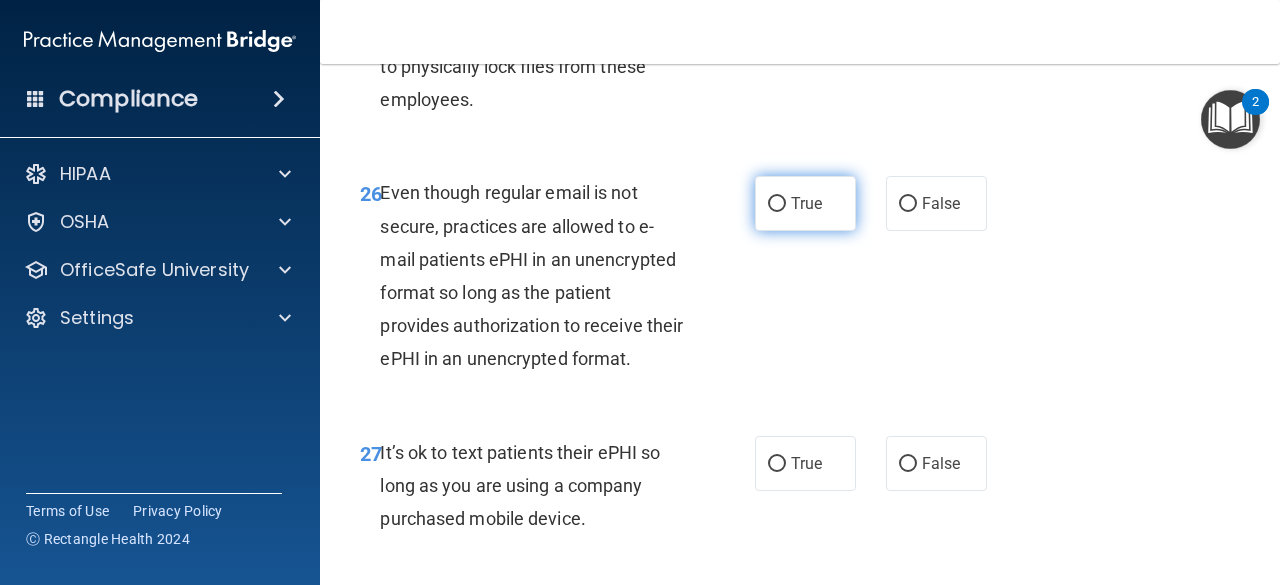 scroll, scrollTop: 5600, scrollLeft: 0, axis: vertical 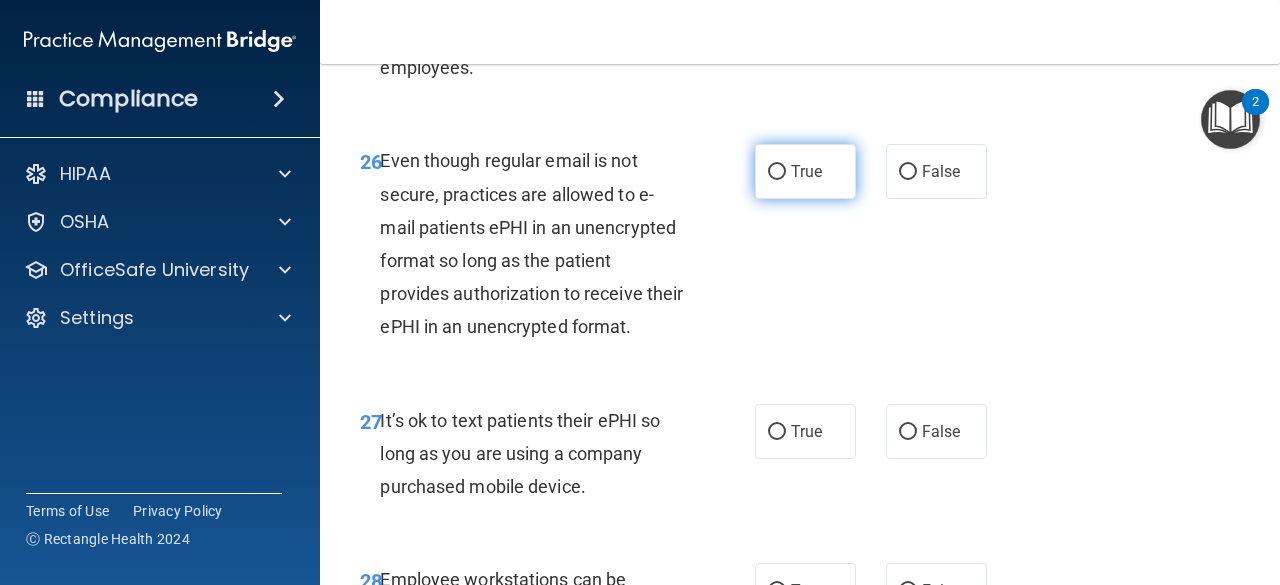 click on "True" at bounding box center (806, 171) 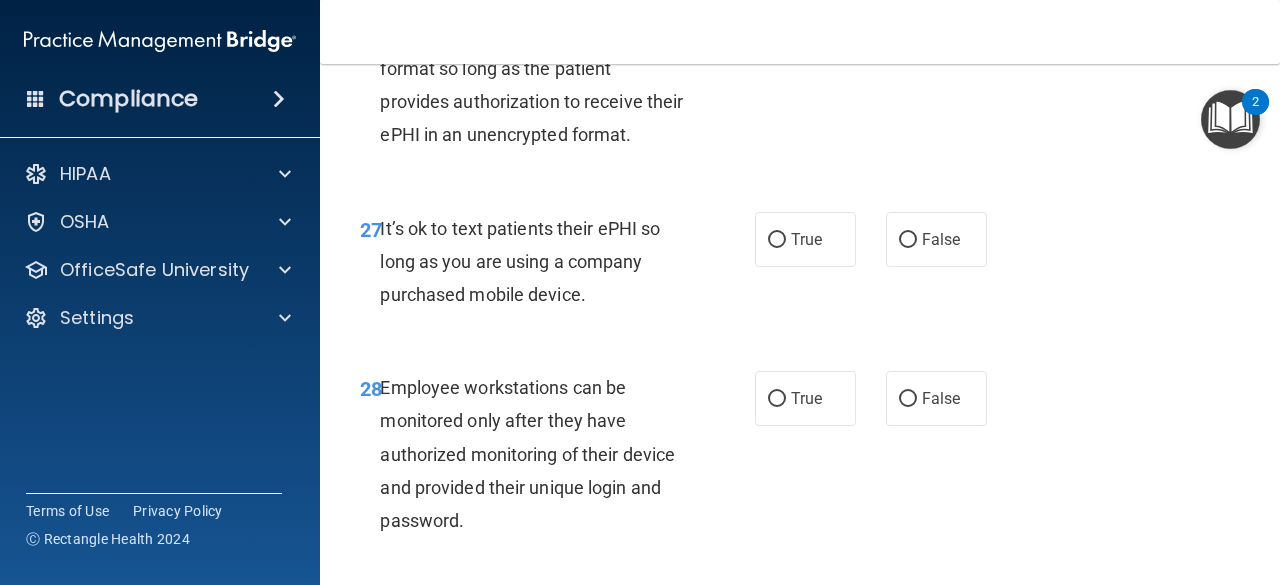 scroll, scrollTop: 5800, scrollLeft: 0, axis: vertical 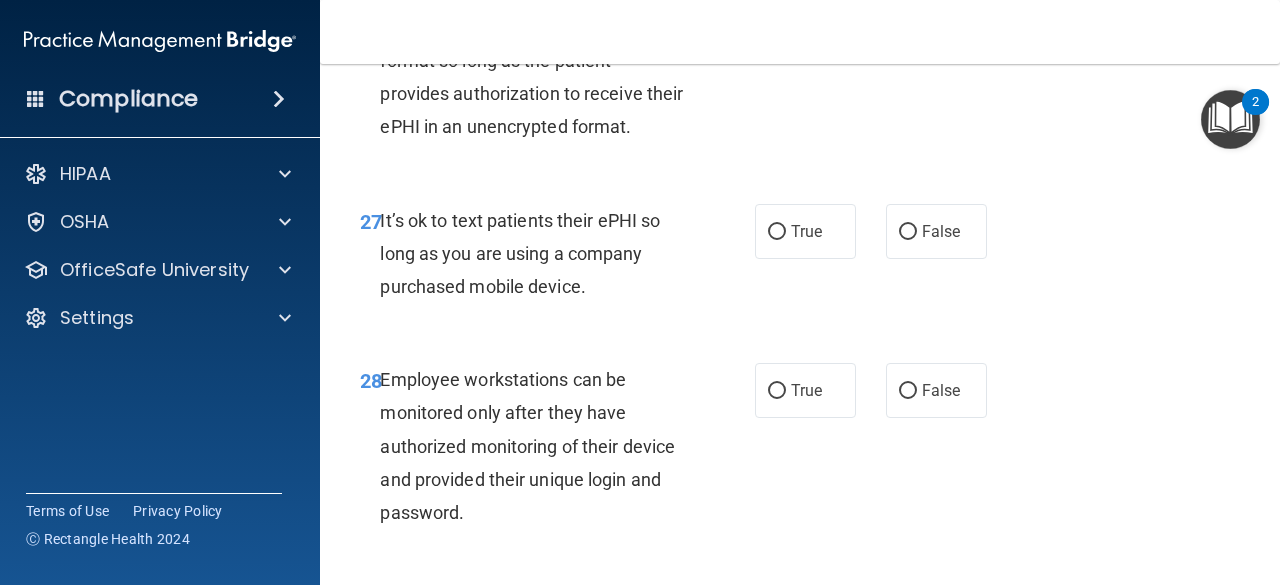 click on "True" at bounding box center (777, -28) 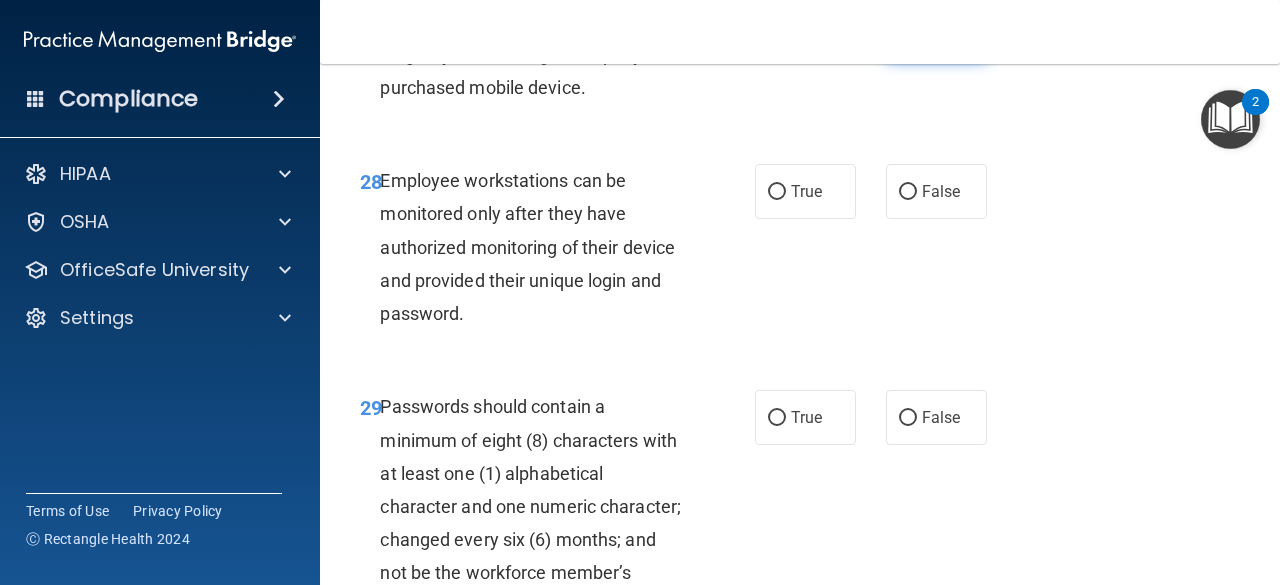 scroll, scrollTop: 6000, scrollLeft: 0, axis: vertical 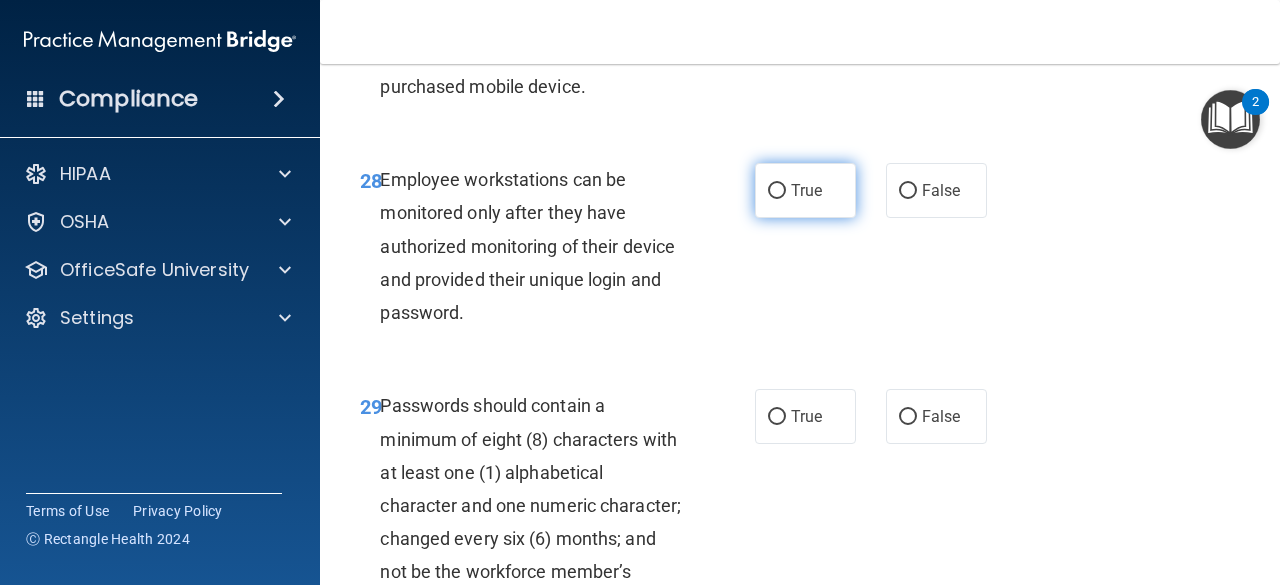 click on "True" at bounding box center (777, 191) 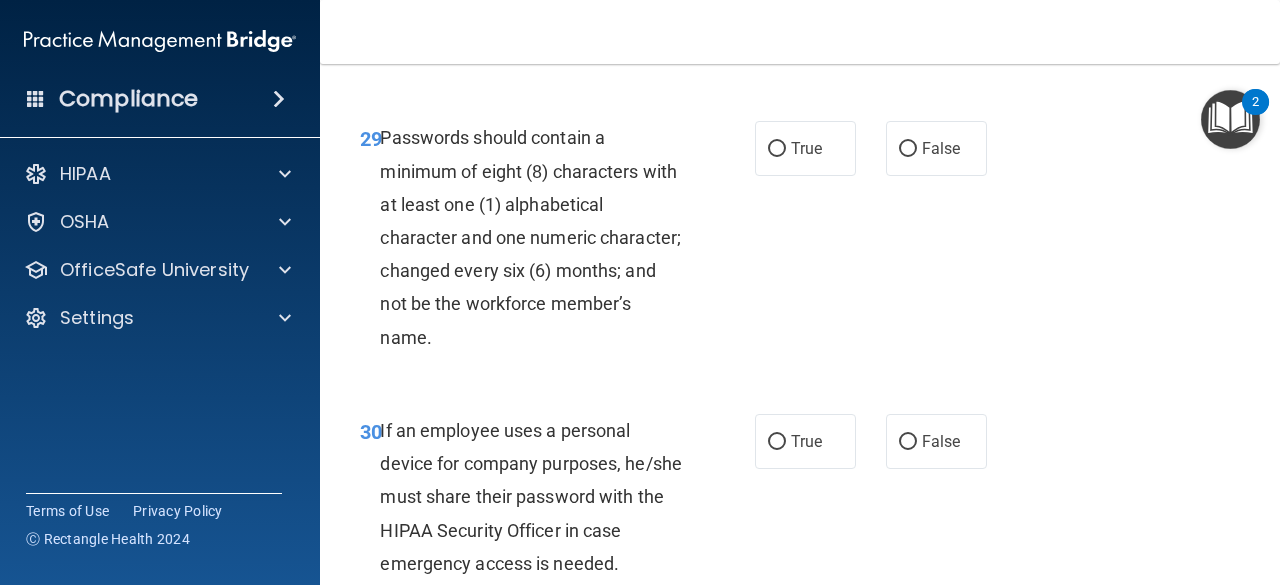 scroll, scrollTop: 6300, scrollLeft: 0, axis: vertical 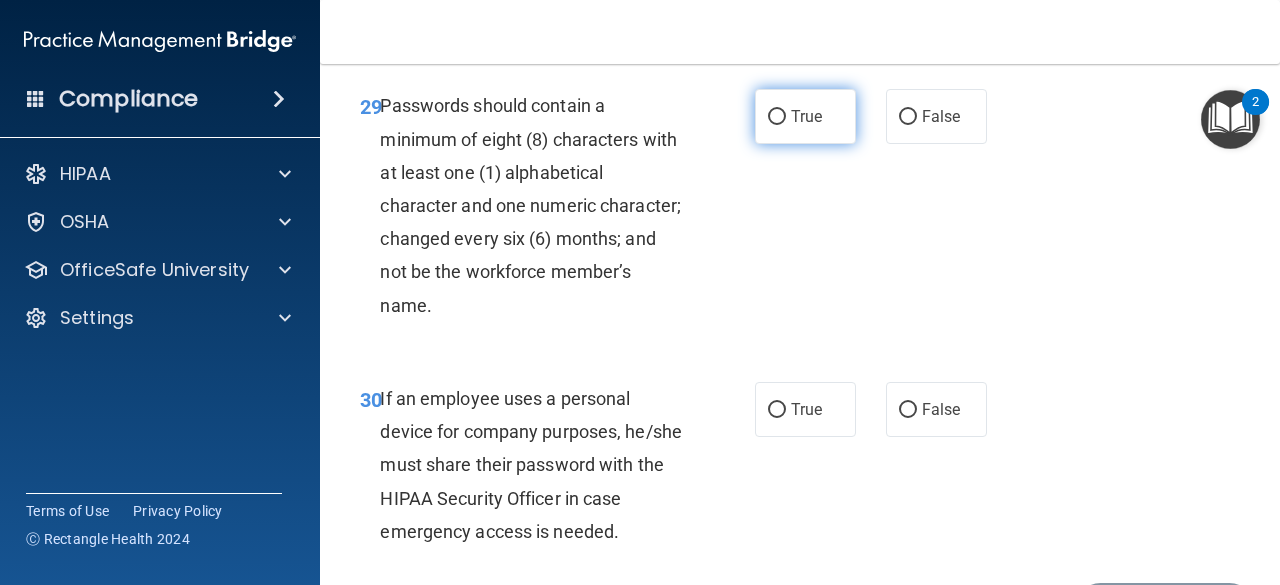 click on "True" at bounding box center (777, 117) 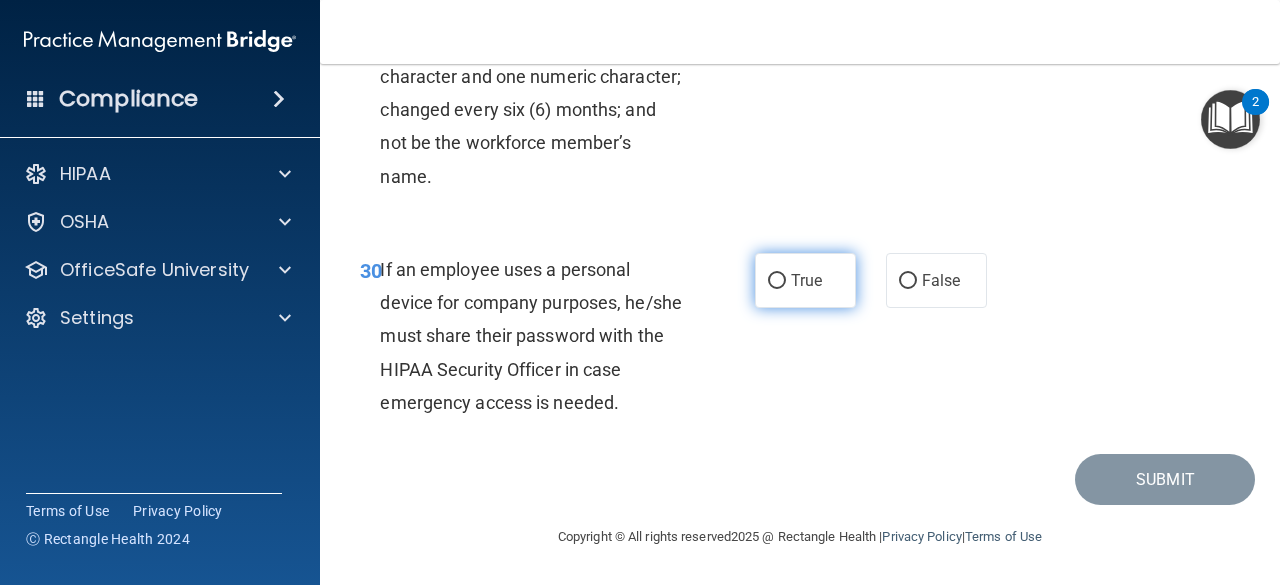 scroll, scrollTop: 6560, scrollLeft: 0, axis: vertical 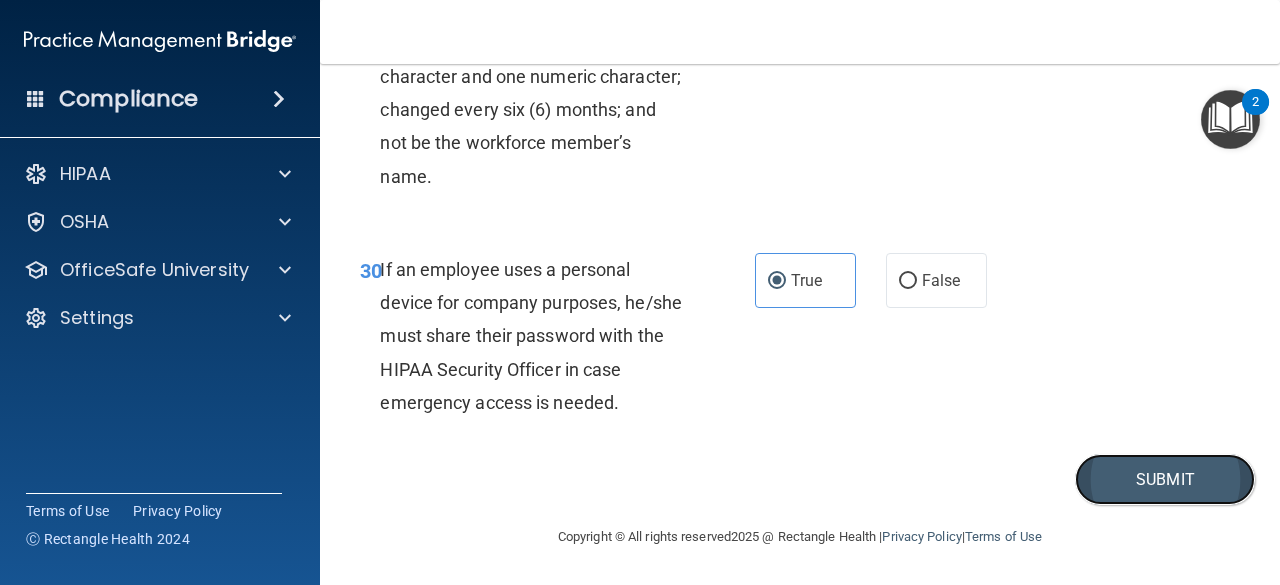 click on "Submit" at bounding box center (1165, 479) 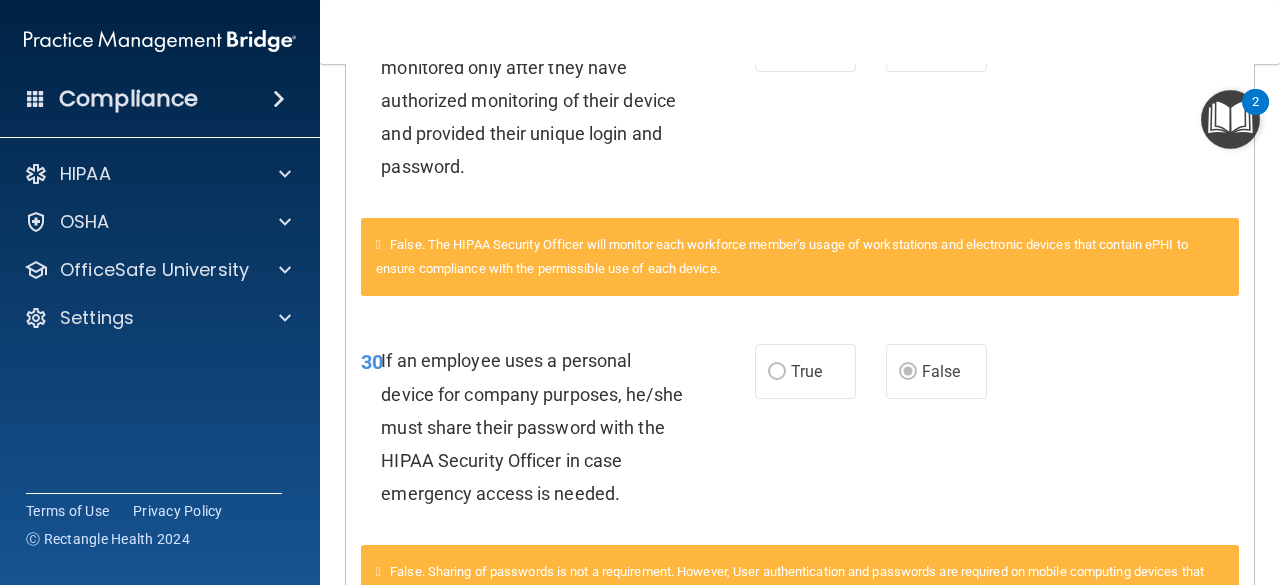 scroll, scrollTop: 2394, scrollLeft: 0, axis: vertical 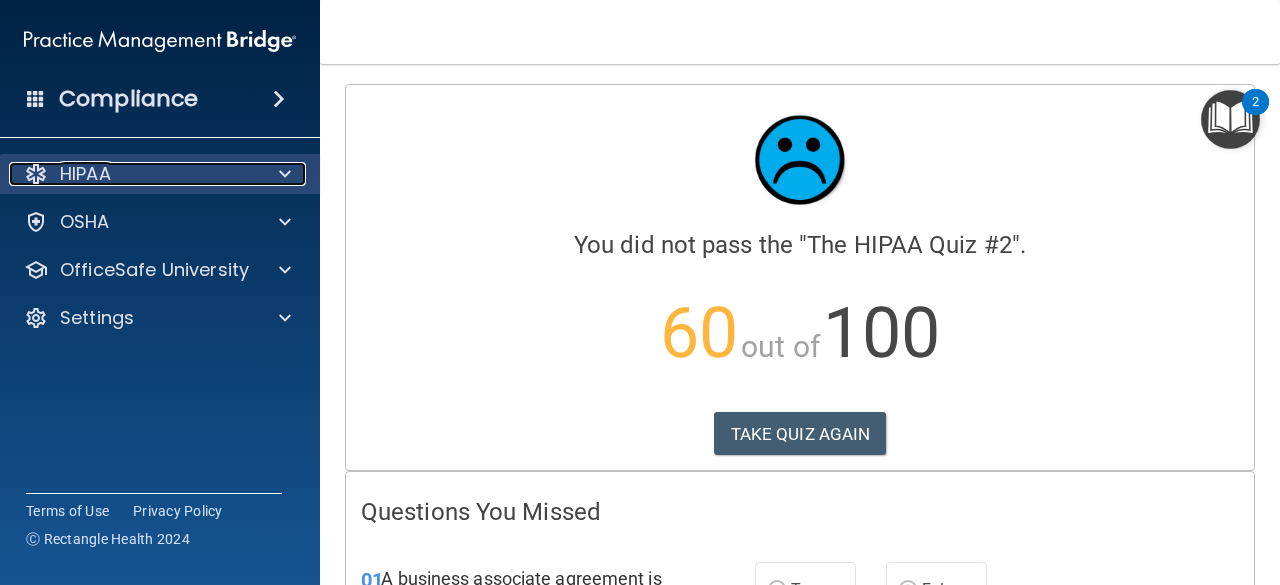 click at bounding box center [282, 174] 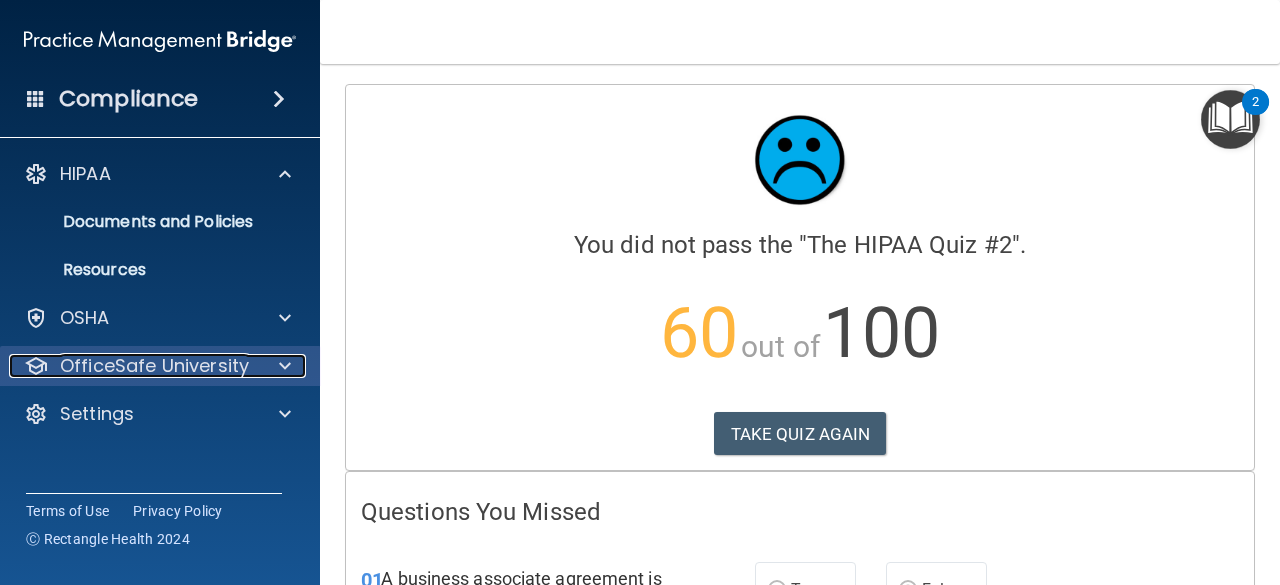 click at bounding box center [285, 366] 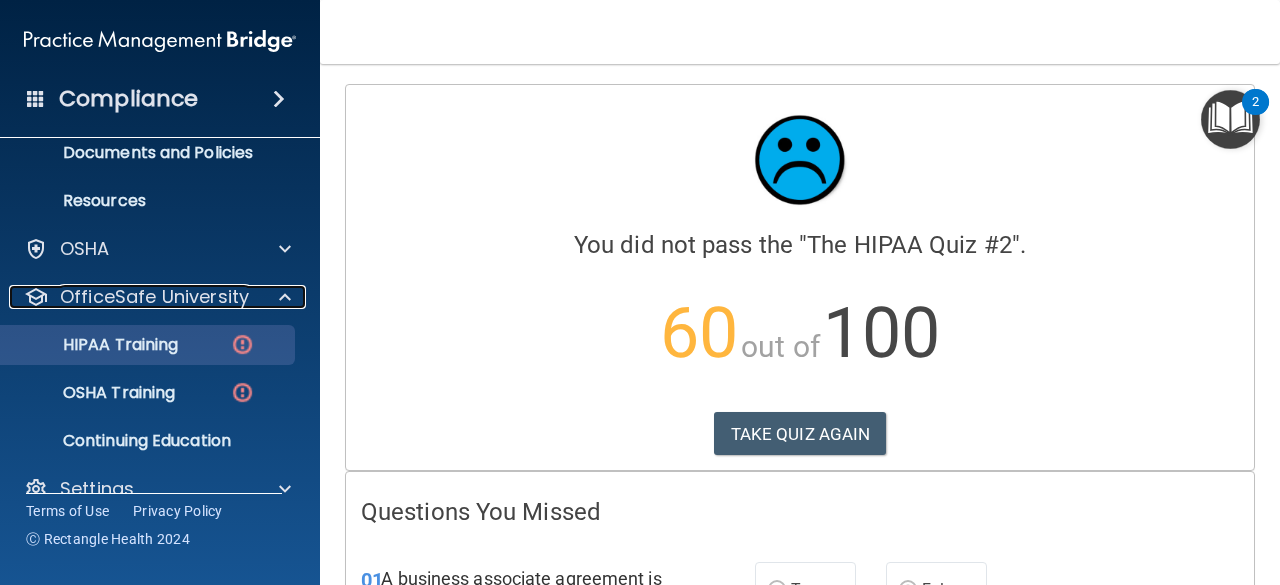 scroll, scrollTop: 100, scrollLeft: 0, axis: vertical 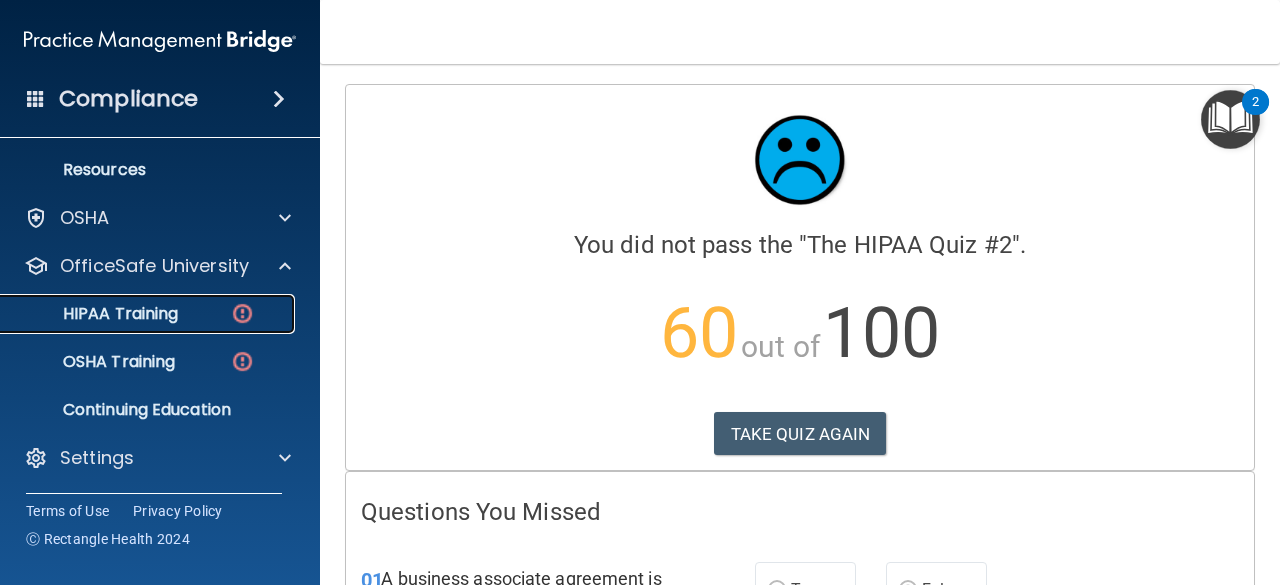 click on "HIPAA Training" at bounding box center (95, 314) 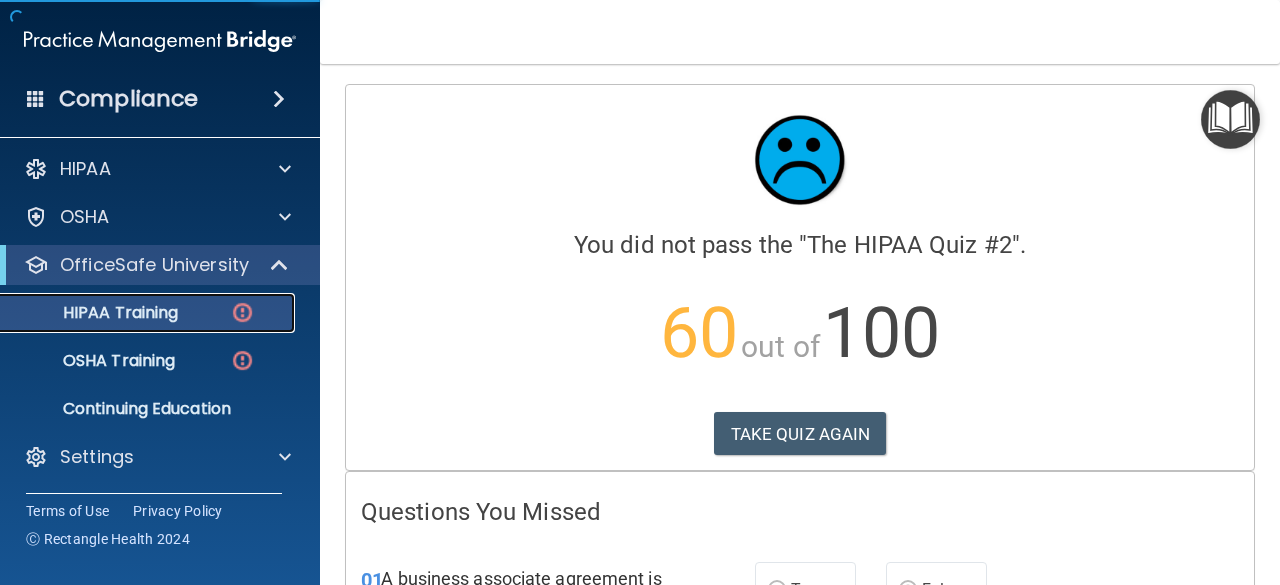 scroll, scrollTop: 4, scrollLeft: 0, axis: vertical 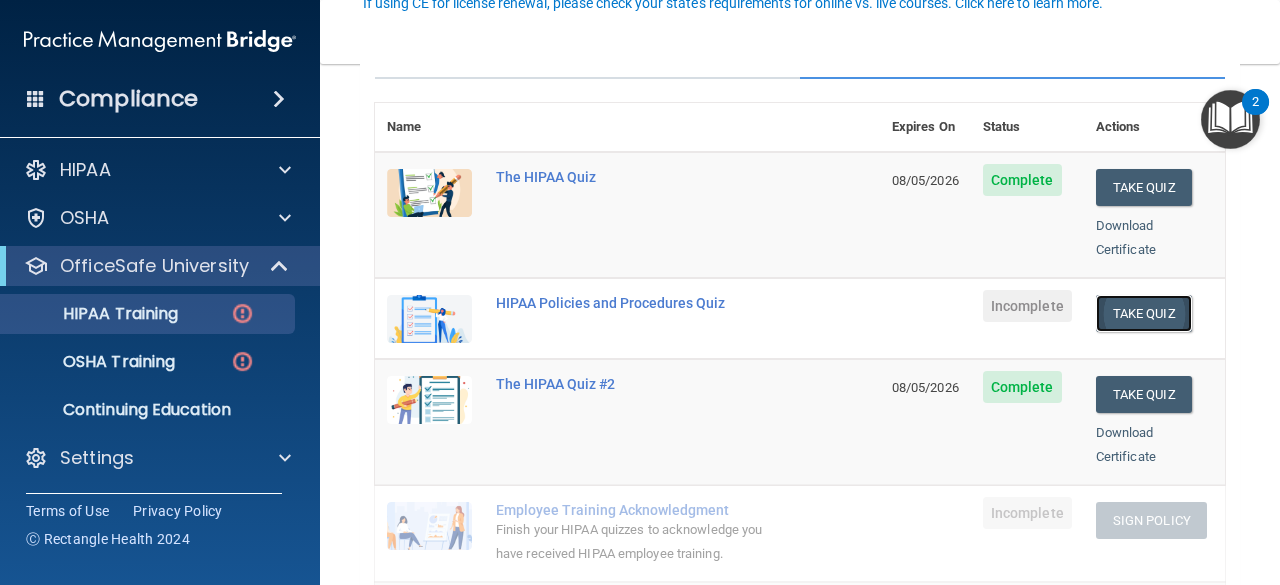 click on "Take Quiz" at bounding box center [1144, 313] 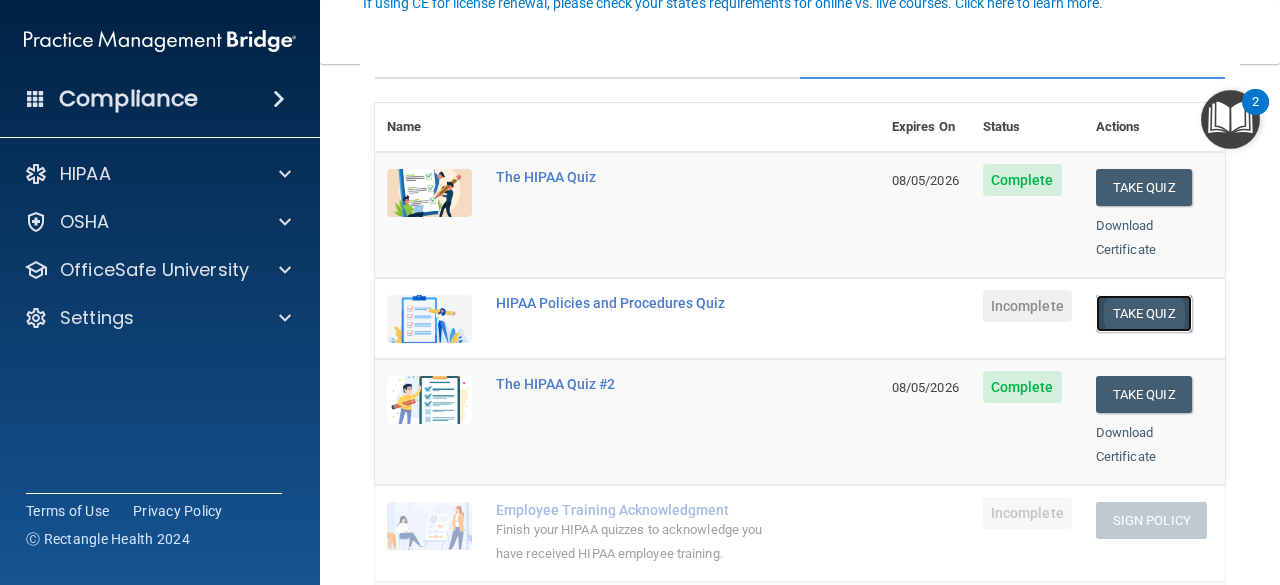 scroll, scrollTop: 0, scrollLeft: 0, axis: both 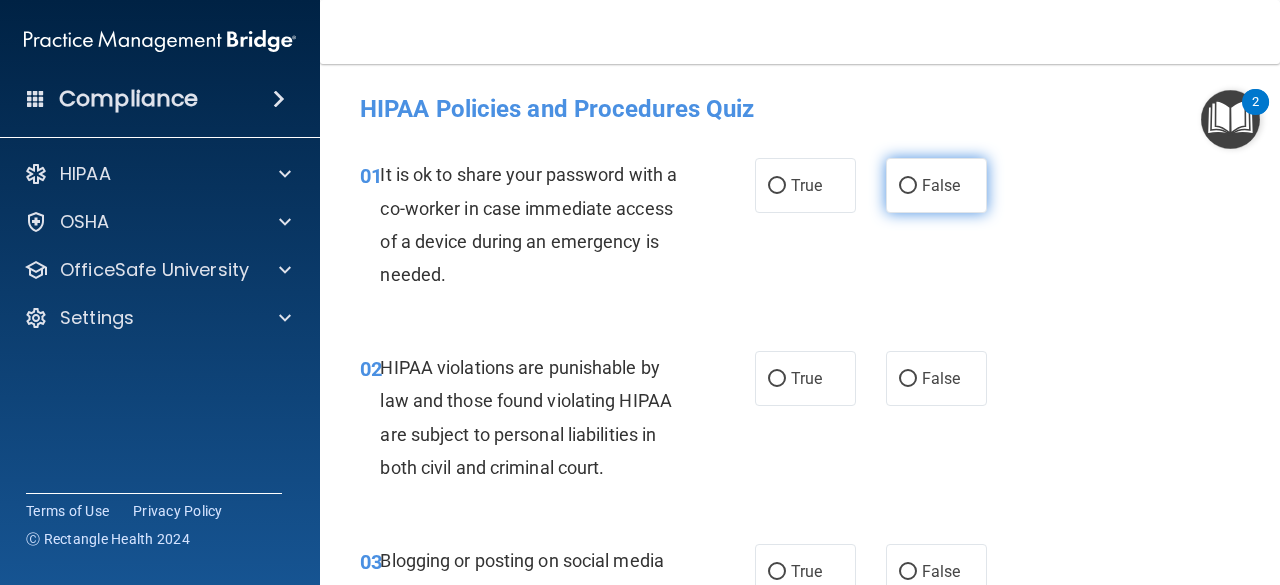 click on "False" at bounding box center [908, 186] 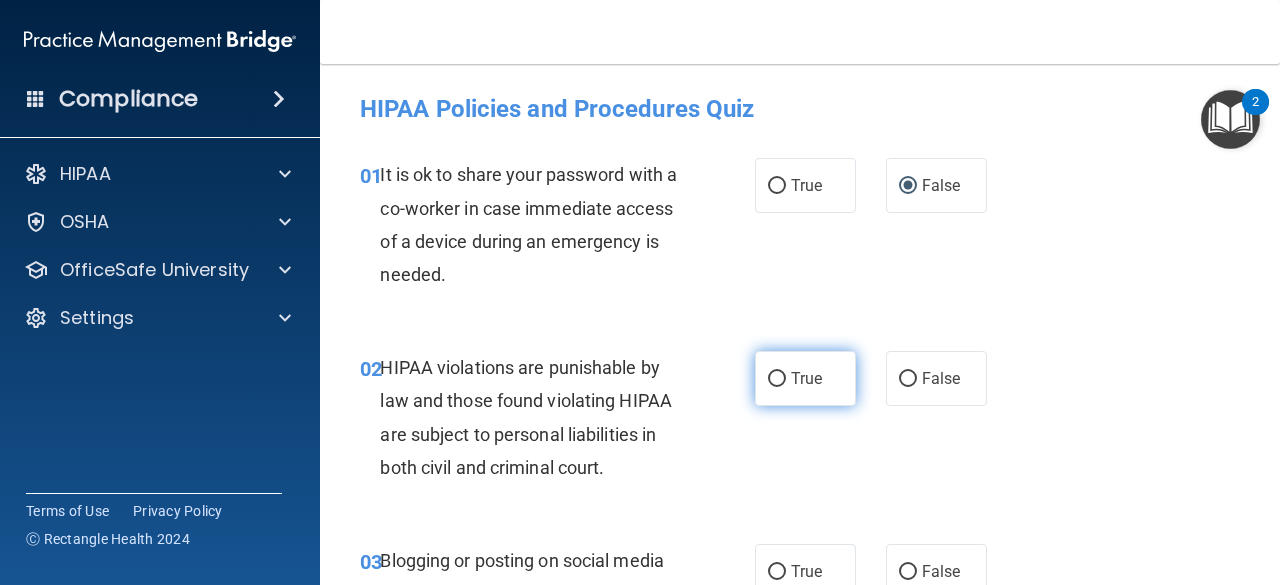 click on "True" at bounding box center (805, 378) 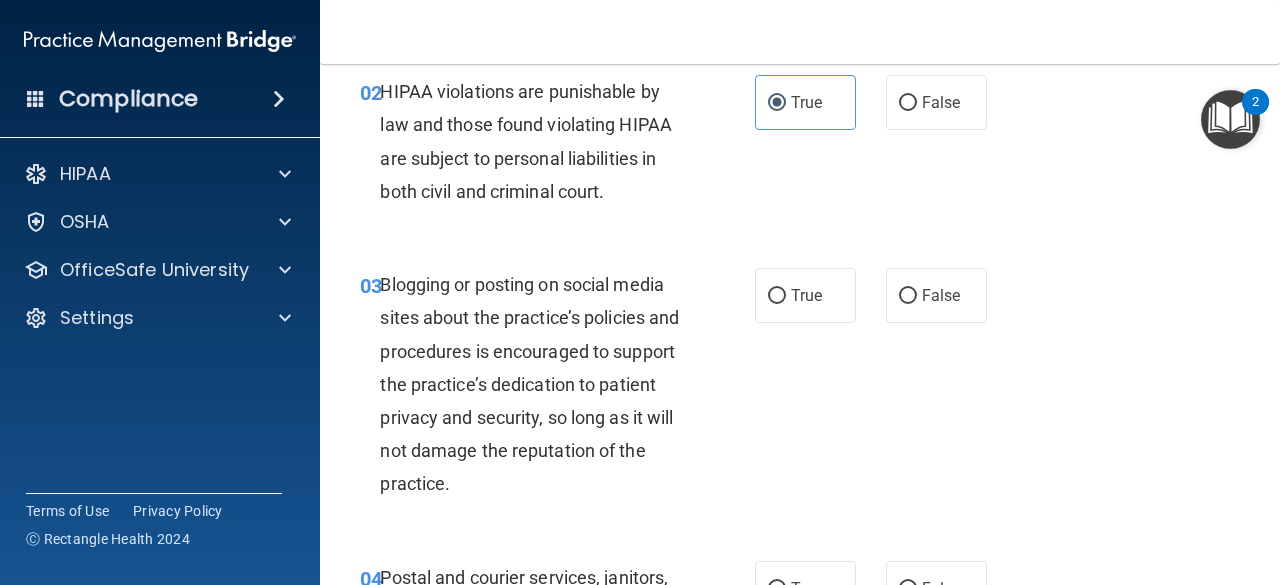 scroll, scrollTop: 300, scrollLeft: 0, axis: vertical 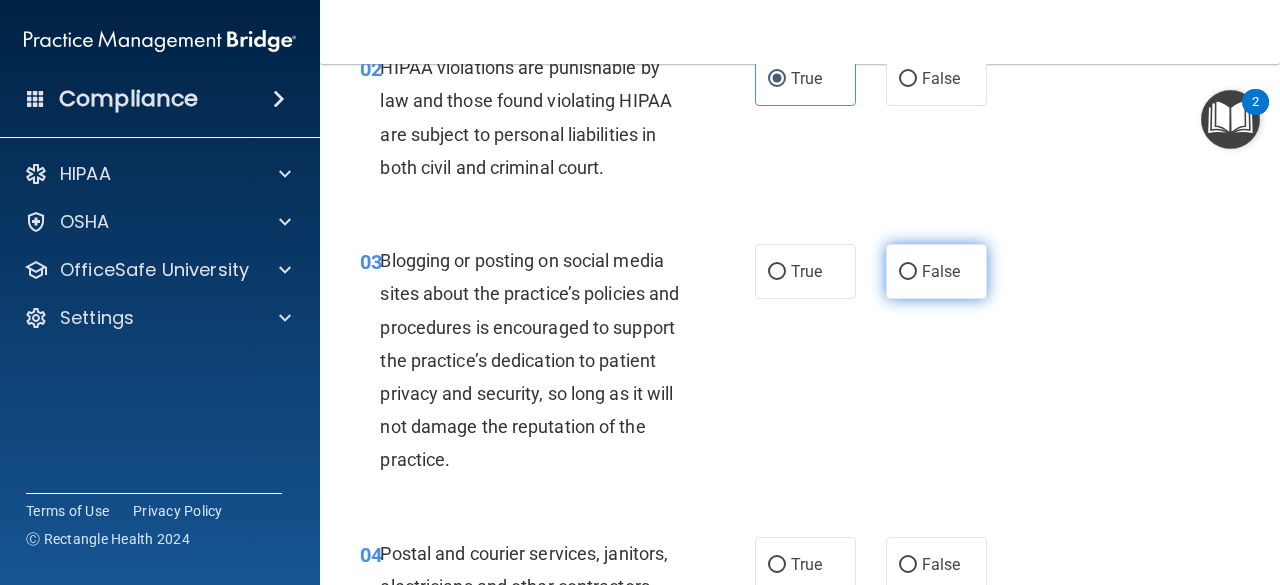click on "False" at bounding box center (941, 271) 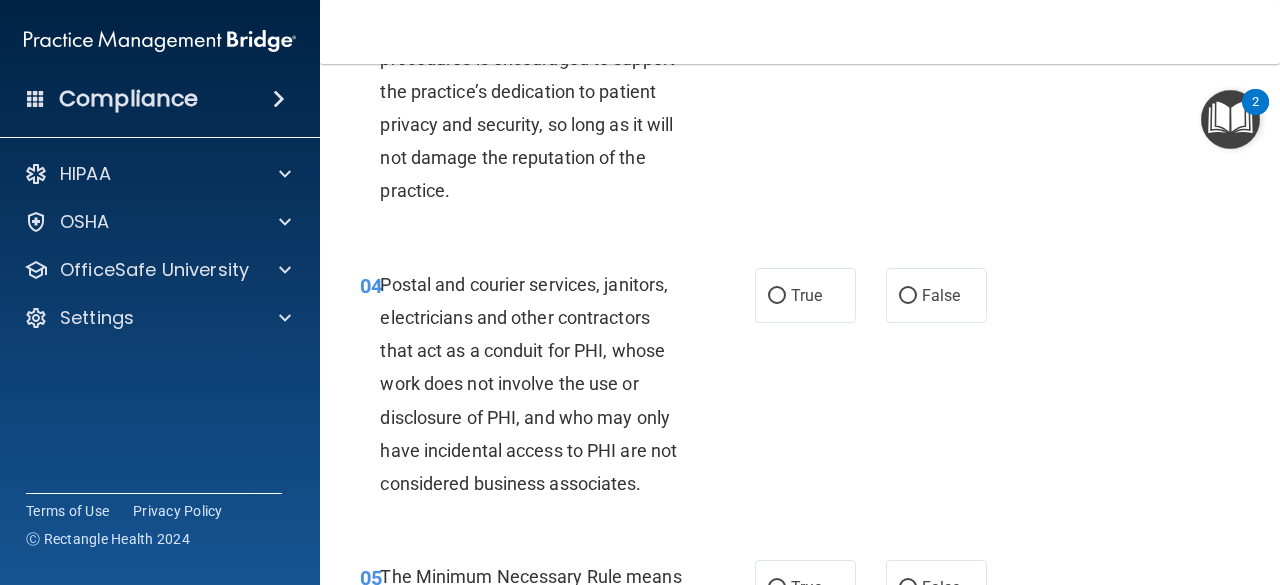 scroll, scrollTop: 600, scrollLeft: 0, axis: vertical 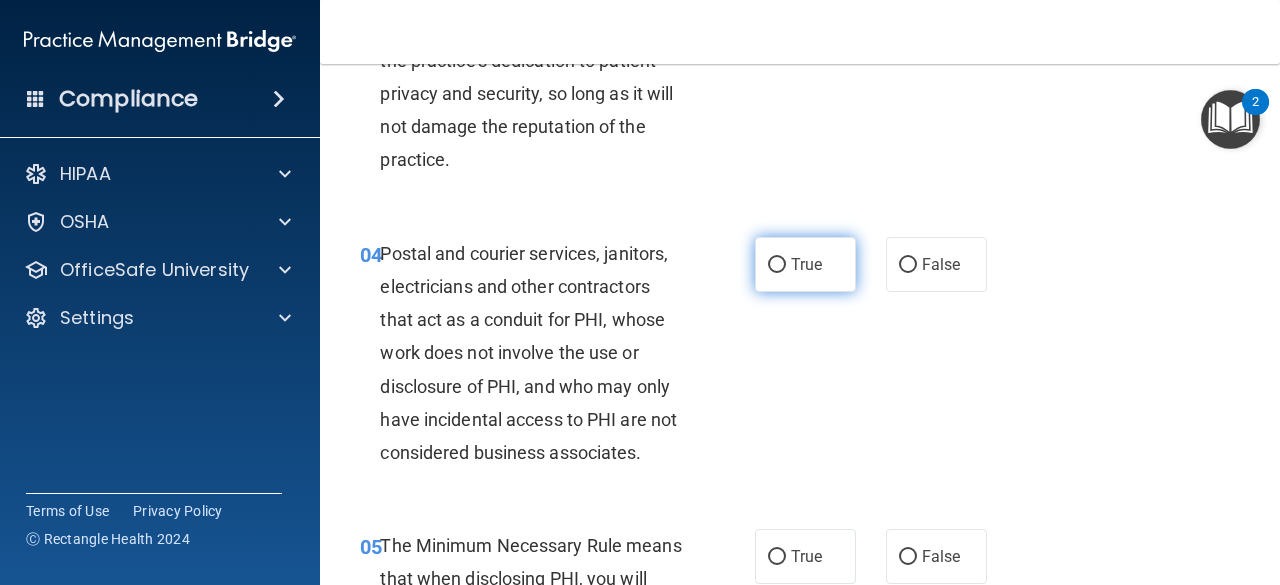 click on "True" at bounding box center [805, 264] 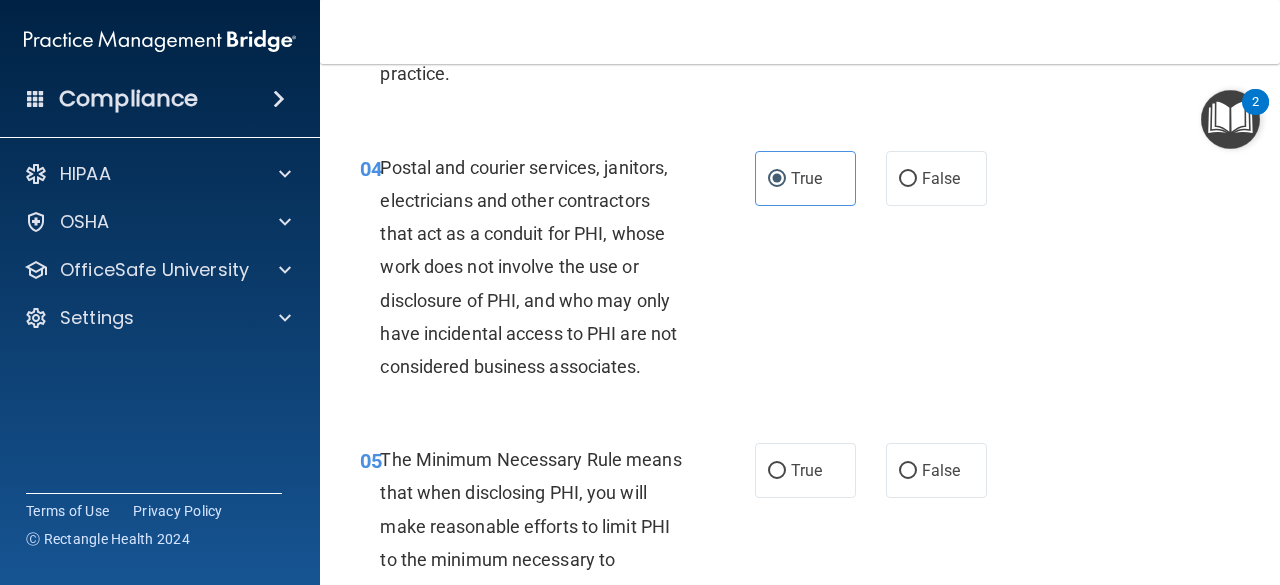 scroll, scrollTop: 900, scrollLeft: 0, axis: vertical 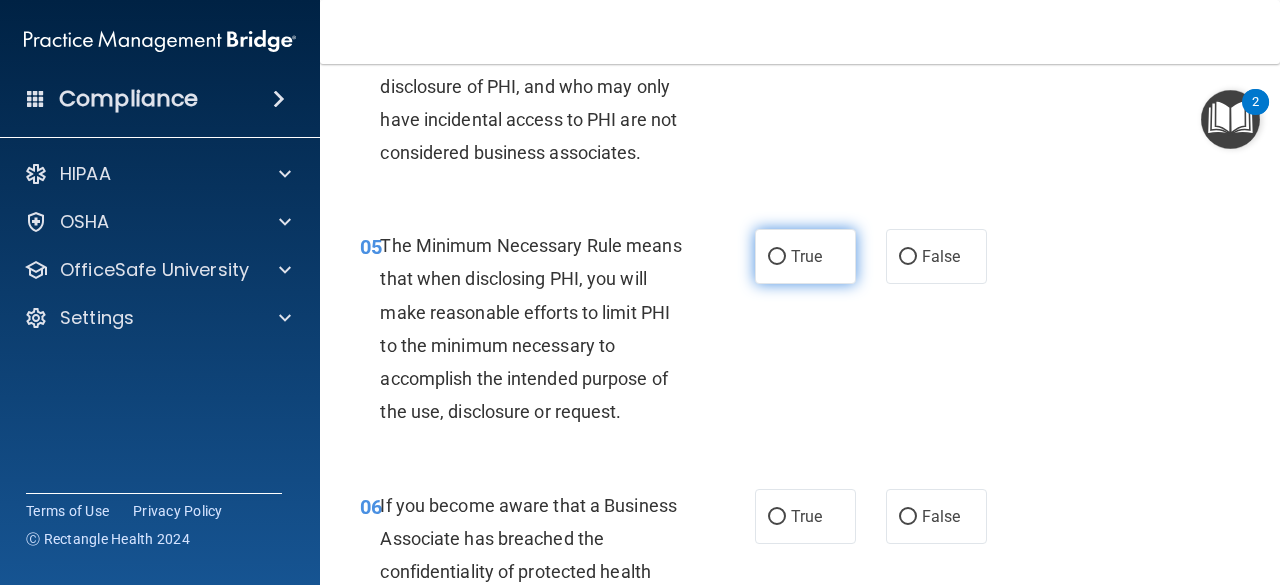 click on "True" at bounding box center (777, 257) 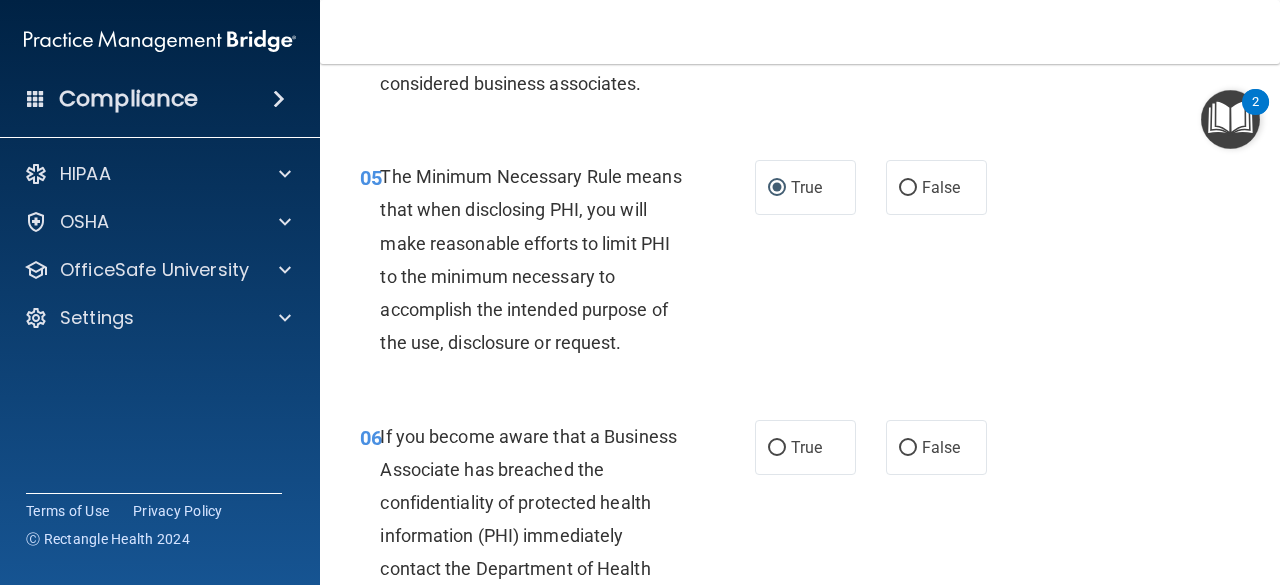 scroll, scrollTop: 1000, scrollLeft: 0, axis: vertical 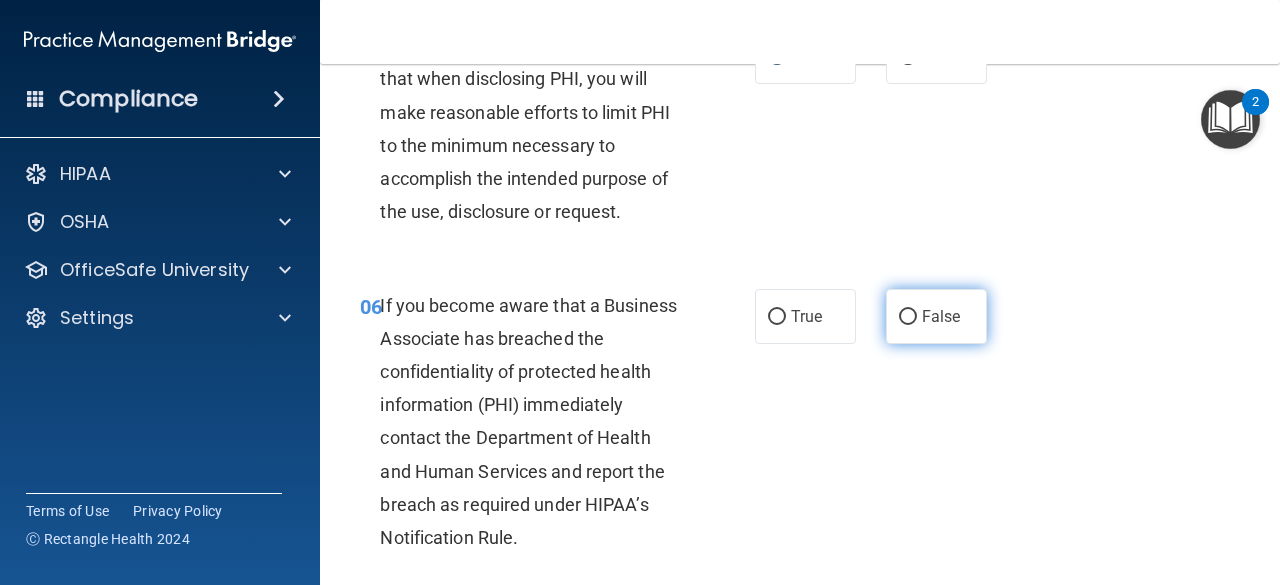 click on "False" at bounding box center (936, 316) 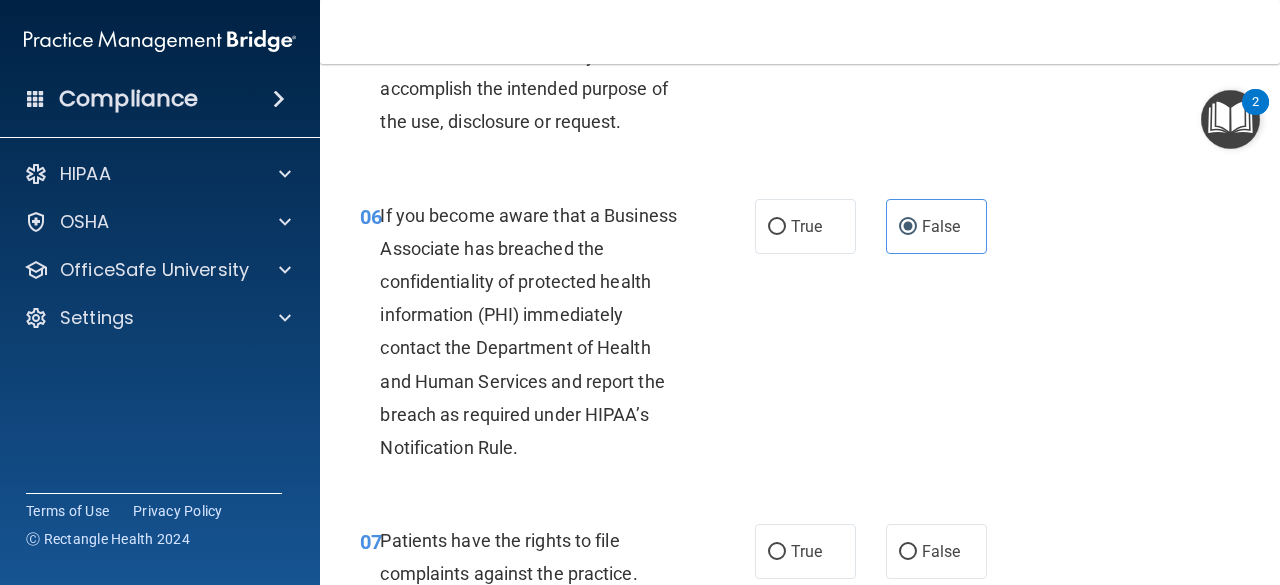 scroll, scrollTop: 1400, scrollLeft: 0, axis: vertical 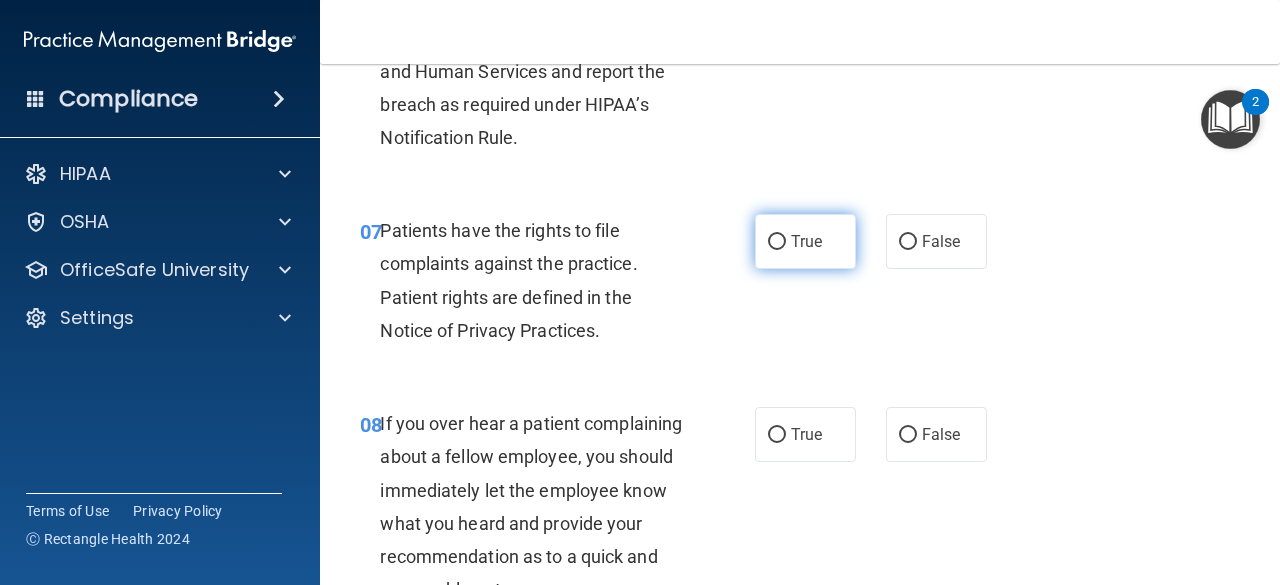 click on "True" at bounding box center (806, 241) 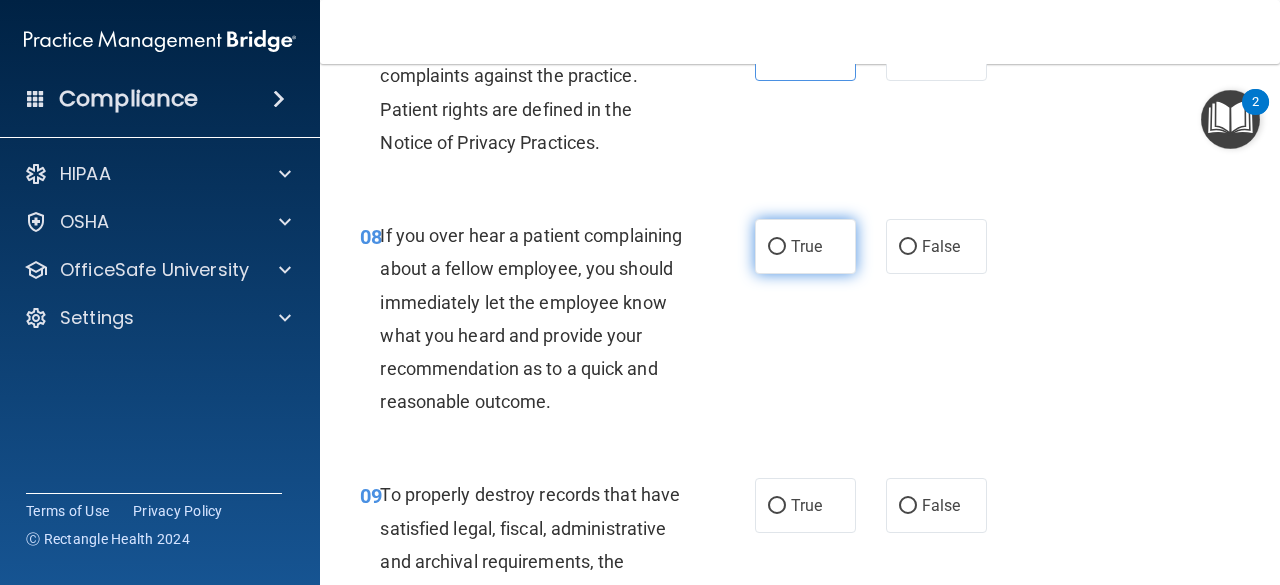 scroll, scrollTop: 1800, scrollLeft: 0, axis: vertical 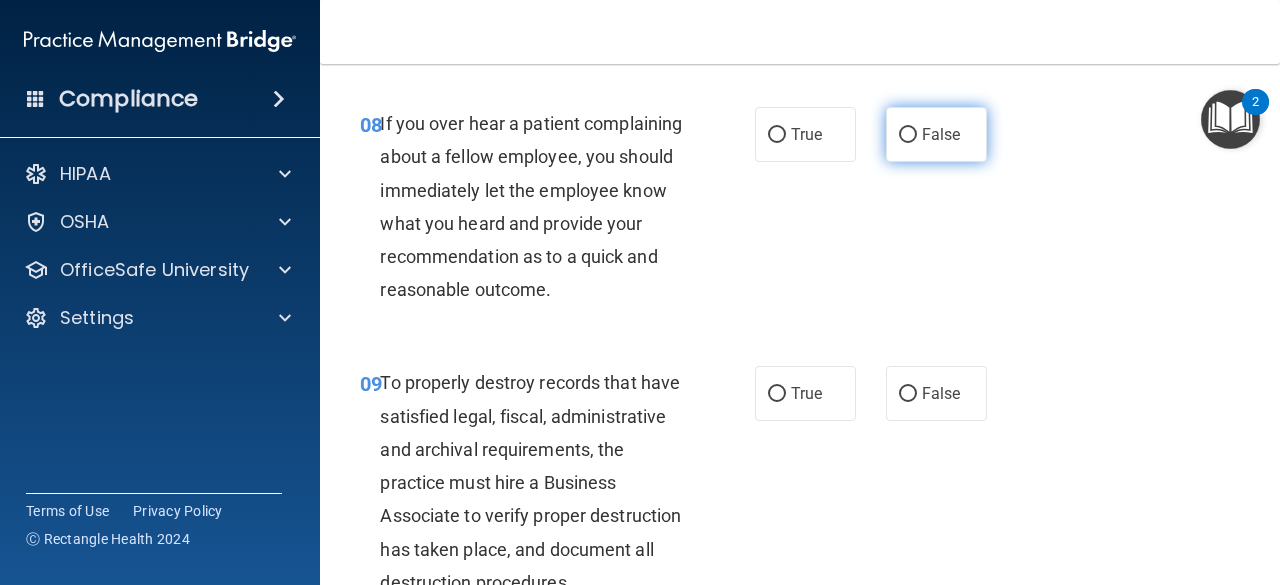 click on "False" at bounding box center (936, 134) 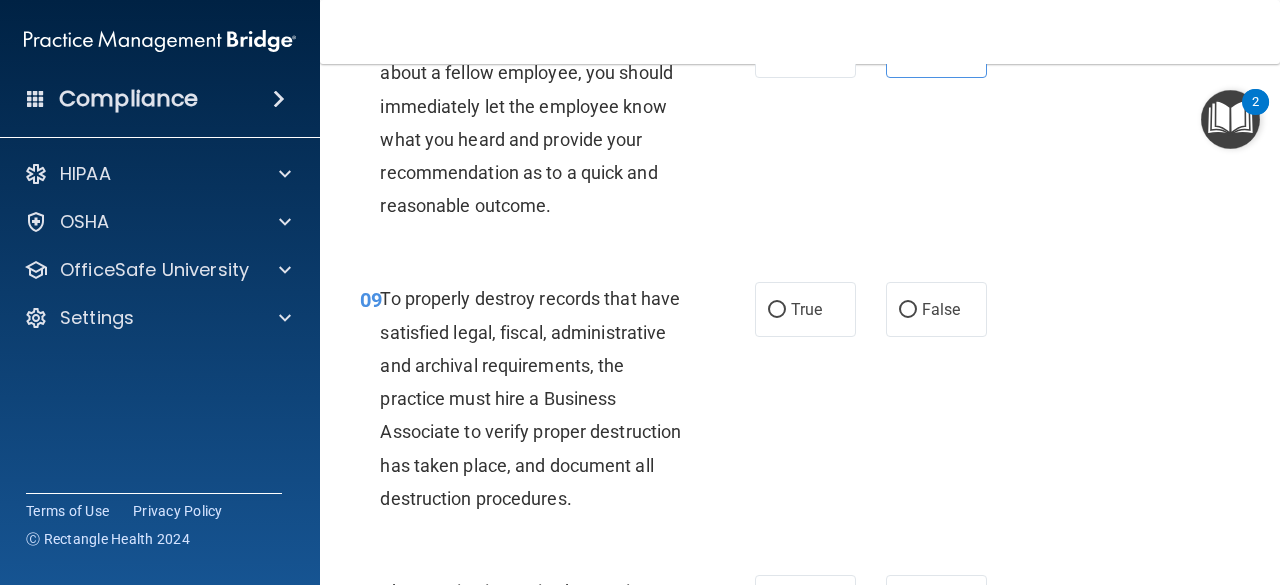 scroll, scrollTop: 2000, scrollLeft: 0, axis: vertical 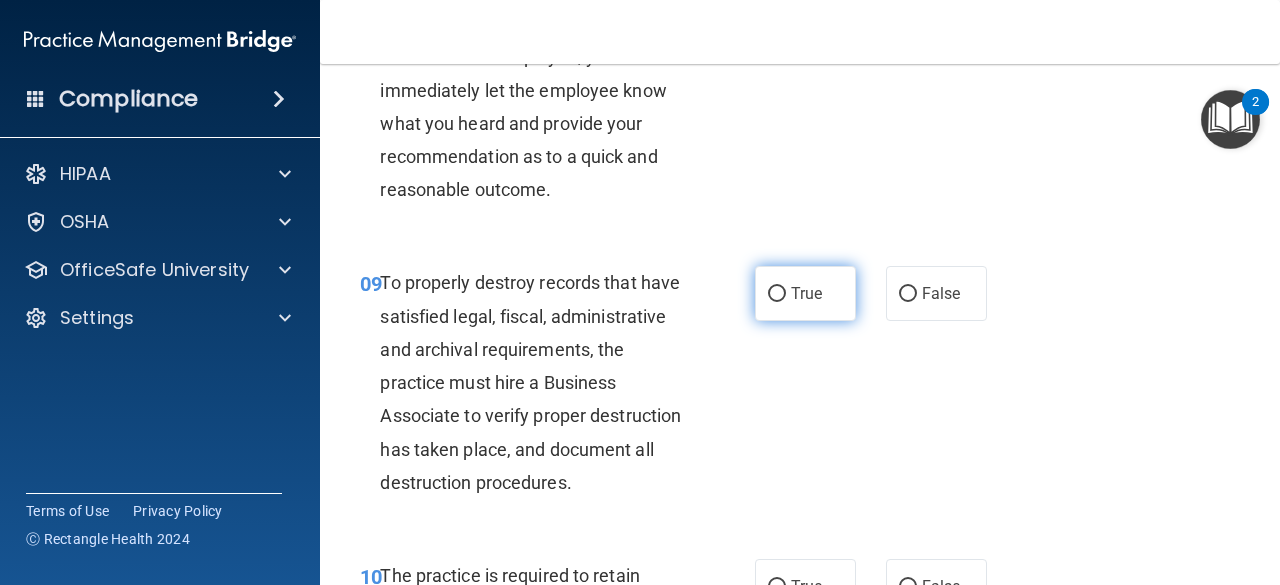 click on "True" at bounding box center [806, 293] 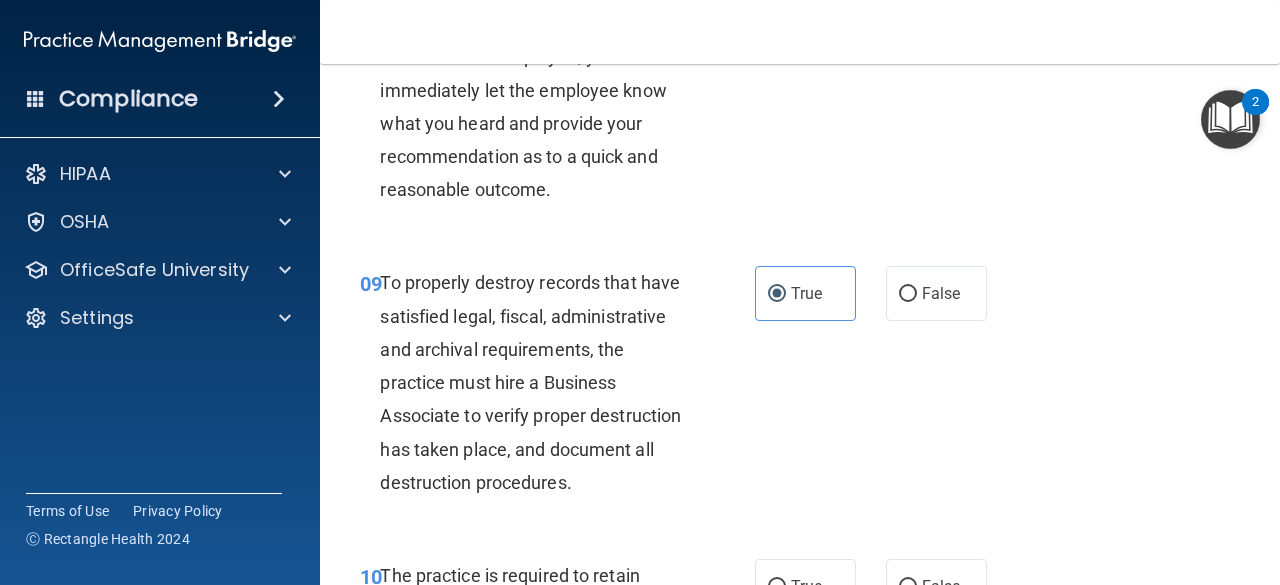 scroll, scrollTop: 2200, scrollLeft: 0, axis: vertical 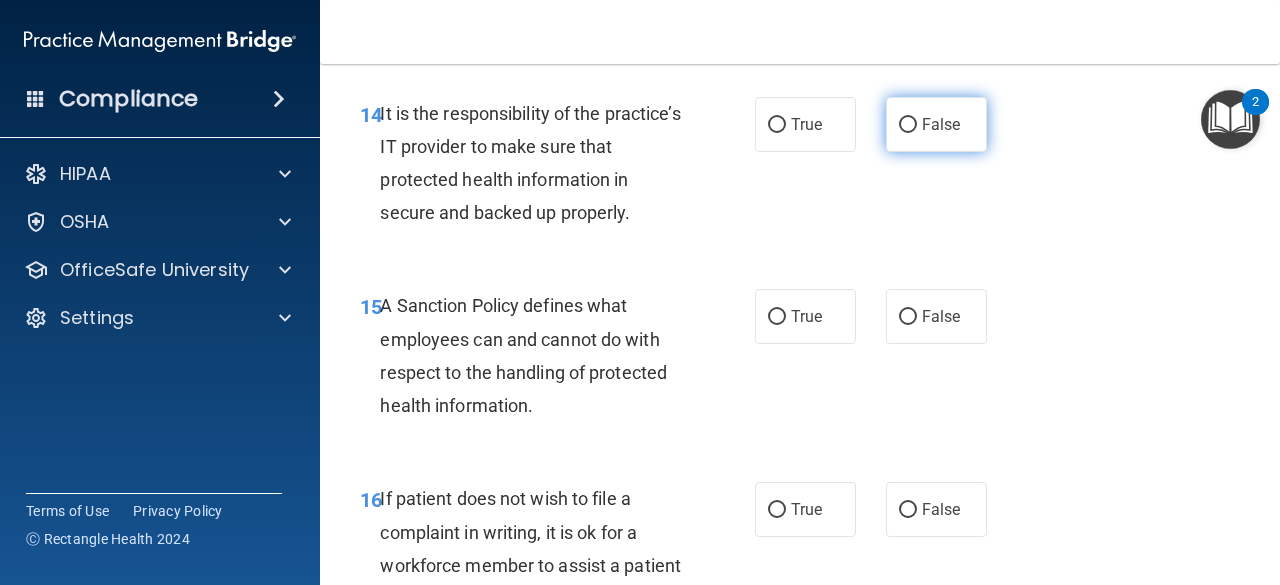 click on "False" at bounding box center [908, 125] 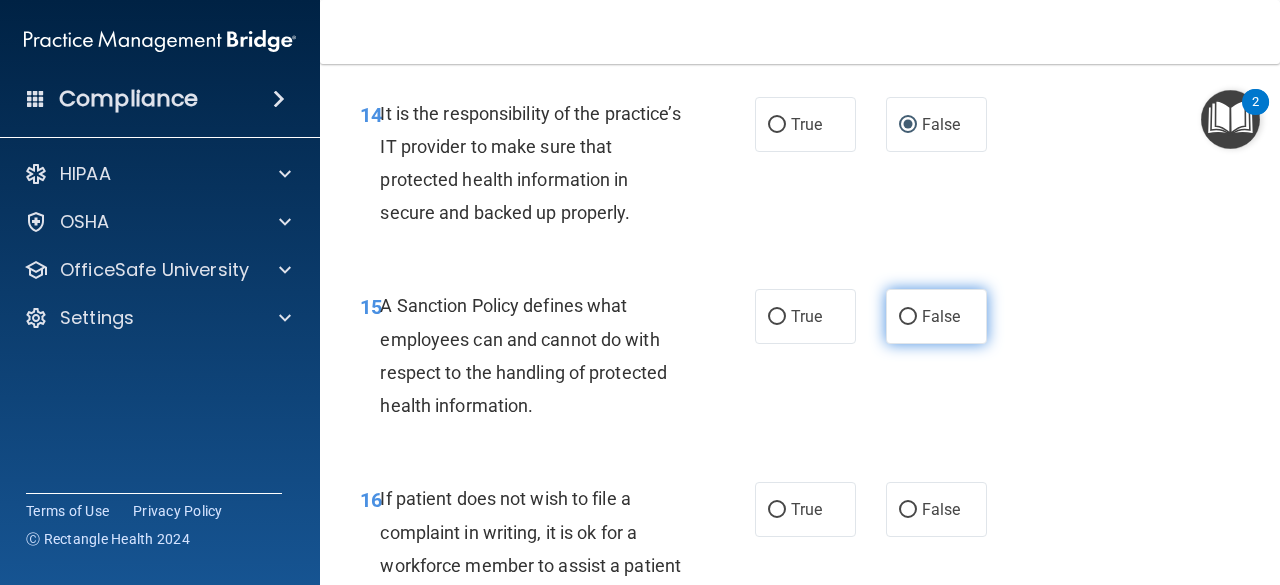 click on "False" at bounding box center [908, 317] 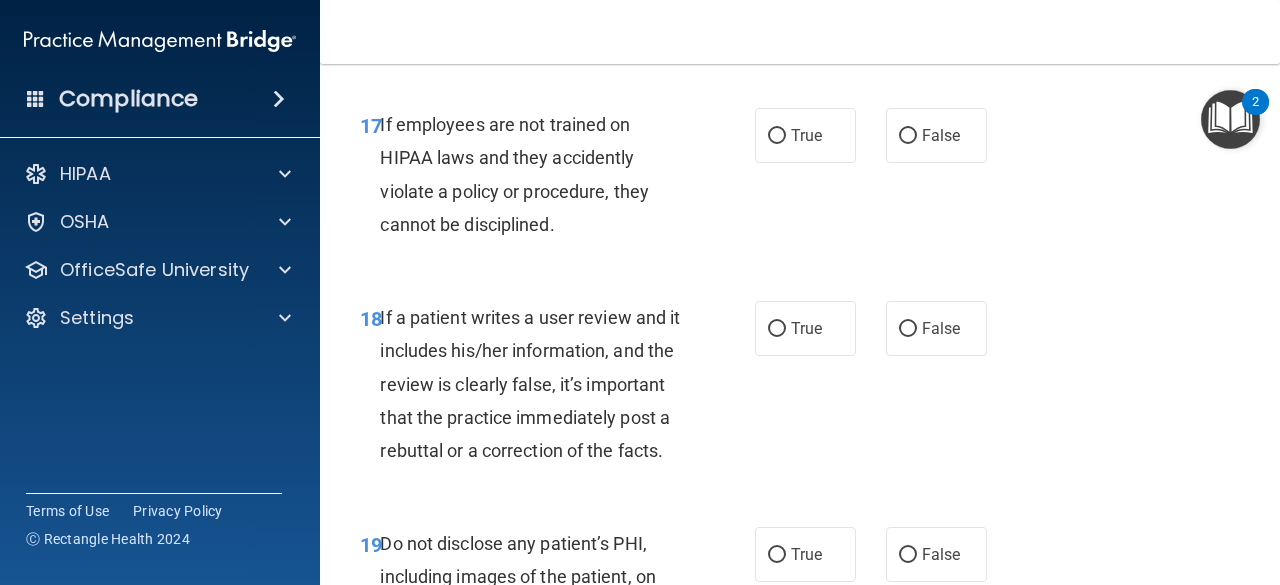 scroll, scrollTop: 4000, scrollLeft: 0, axis: vertical 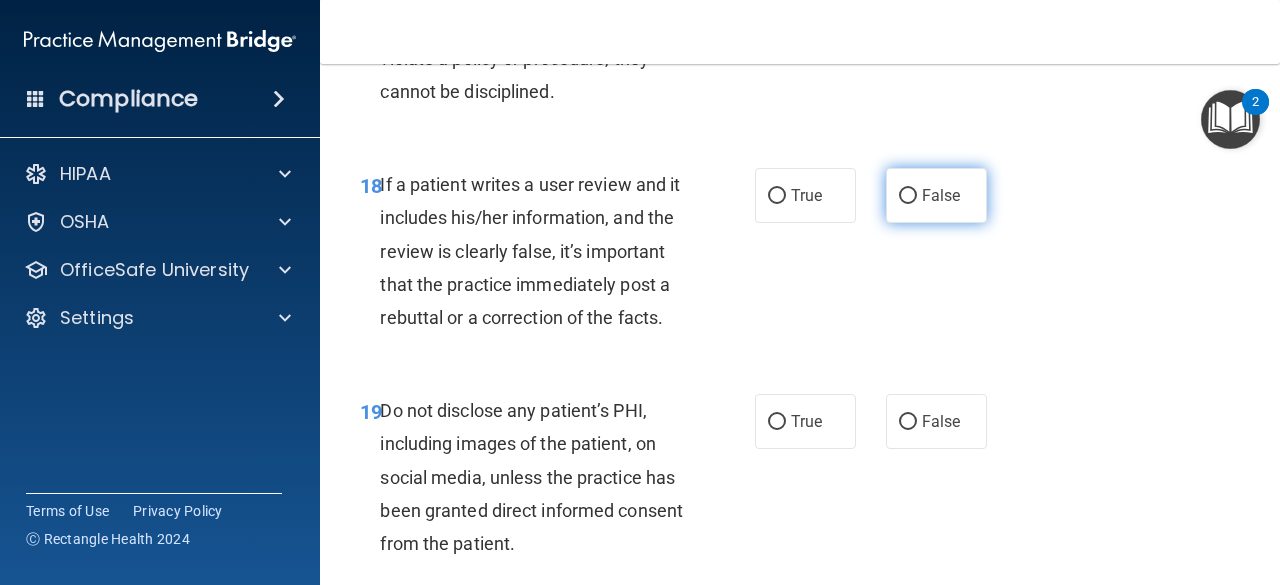 click on "False" at bounding box center (941, 195) 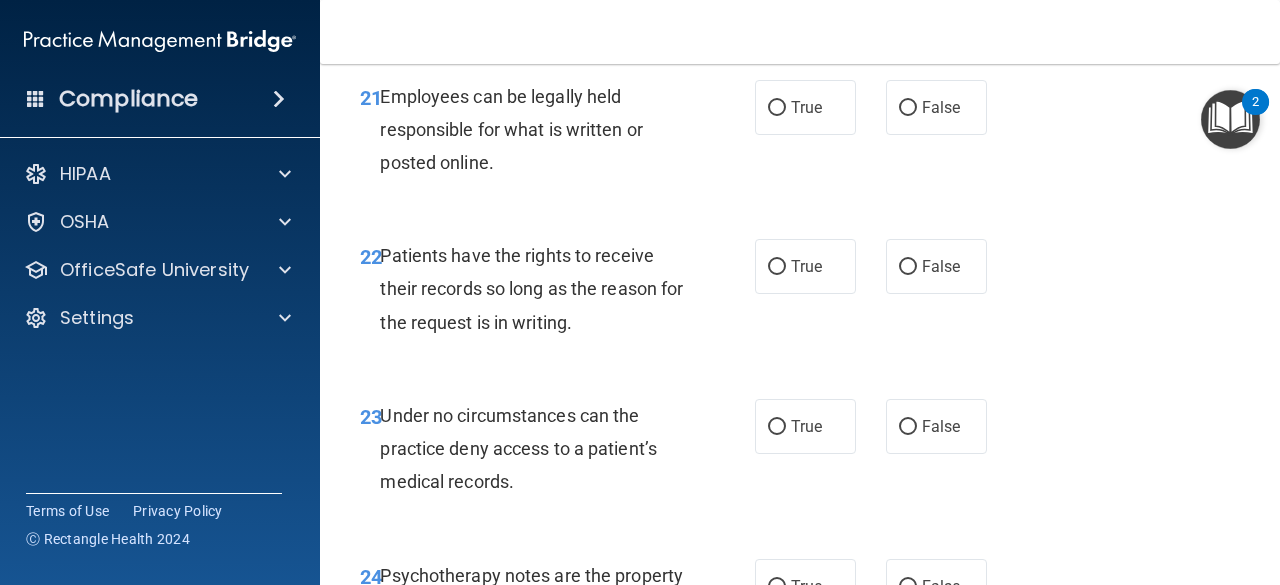 scroll, scrollTop: 5000, scrollLeft: 0, axis: vertical 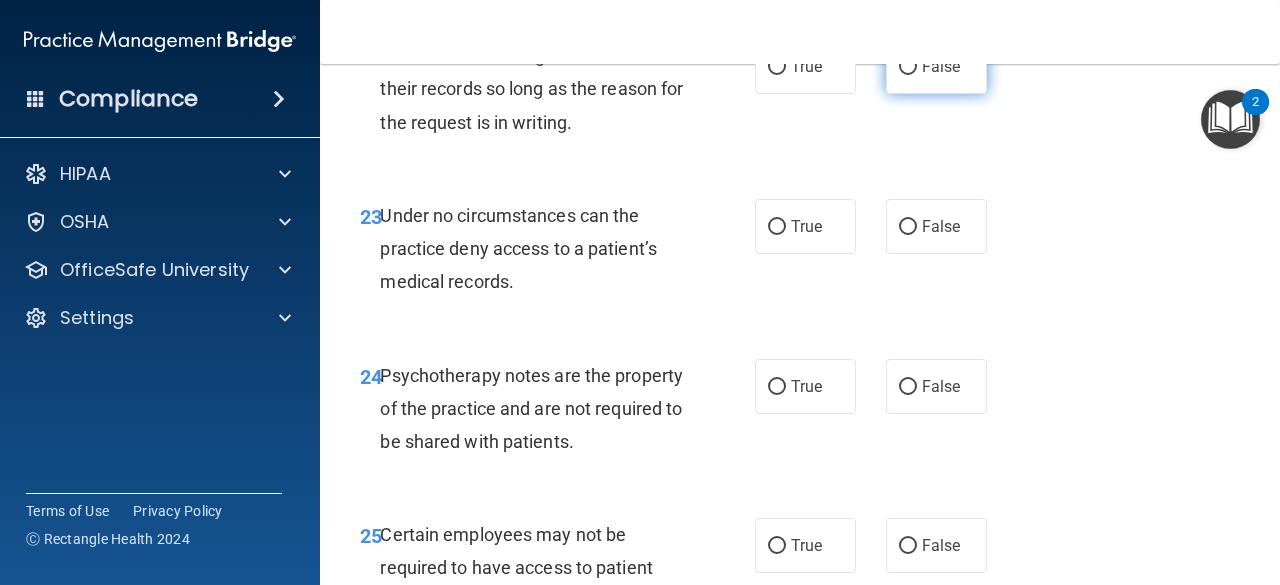 click on "False" at bounding box center (908, 67) 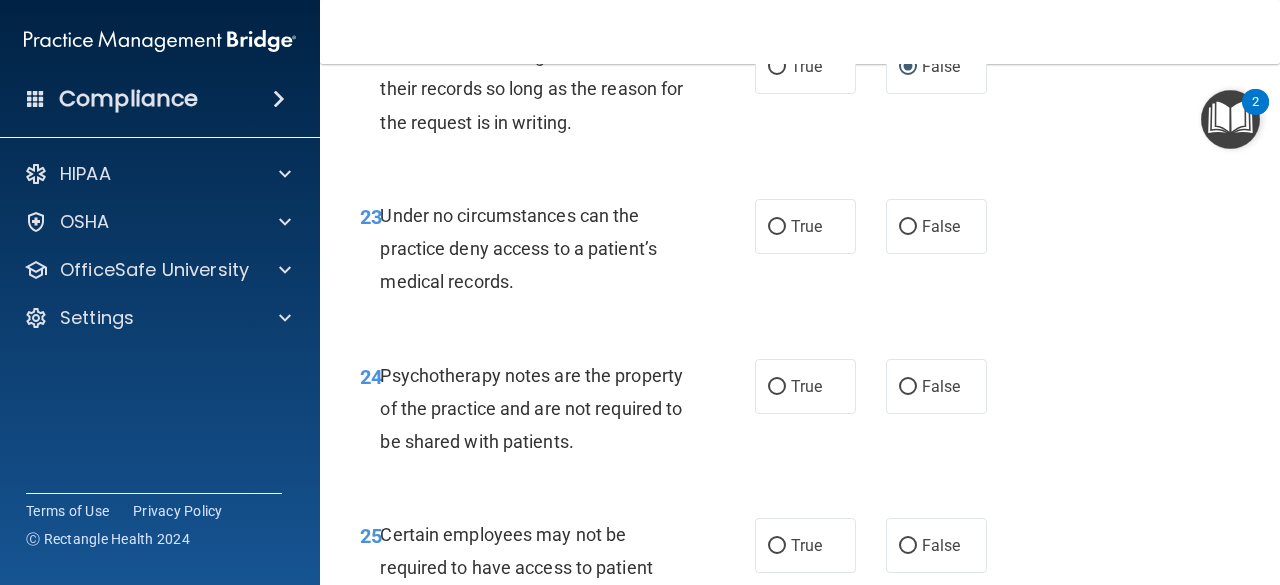 scroll, scrollTop: 5100, scrollLeft: 0, axis: vertical 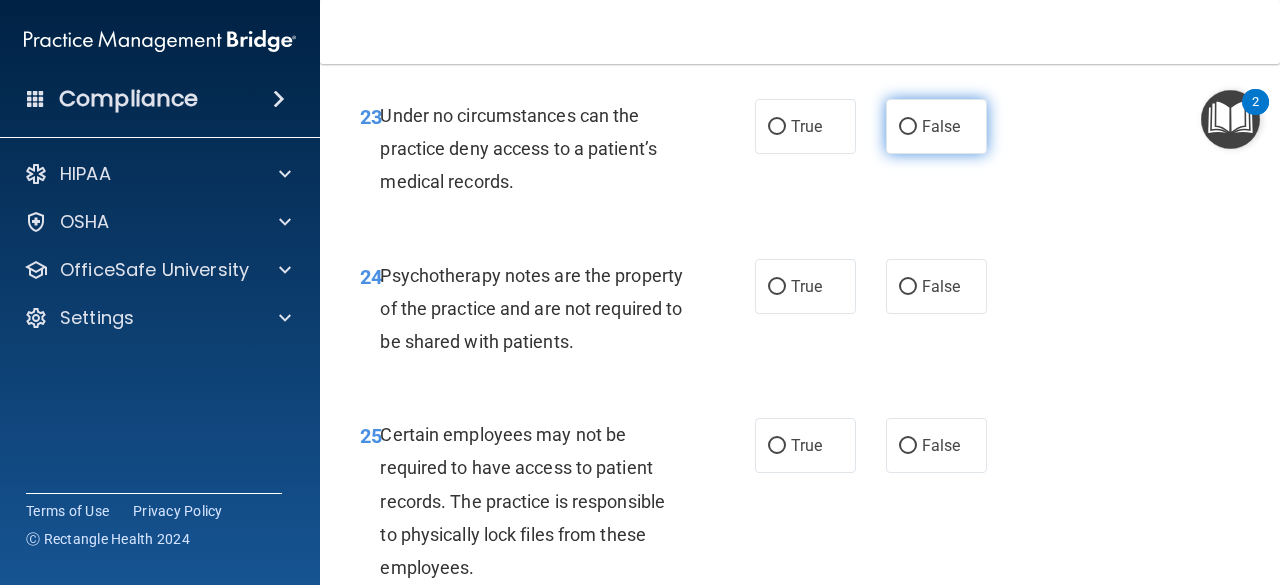 click on "False" at bounding box center (908, 127) 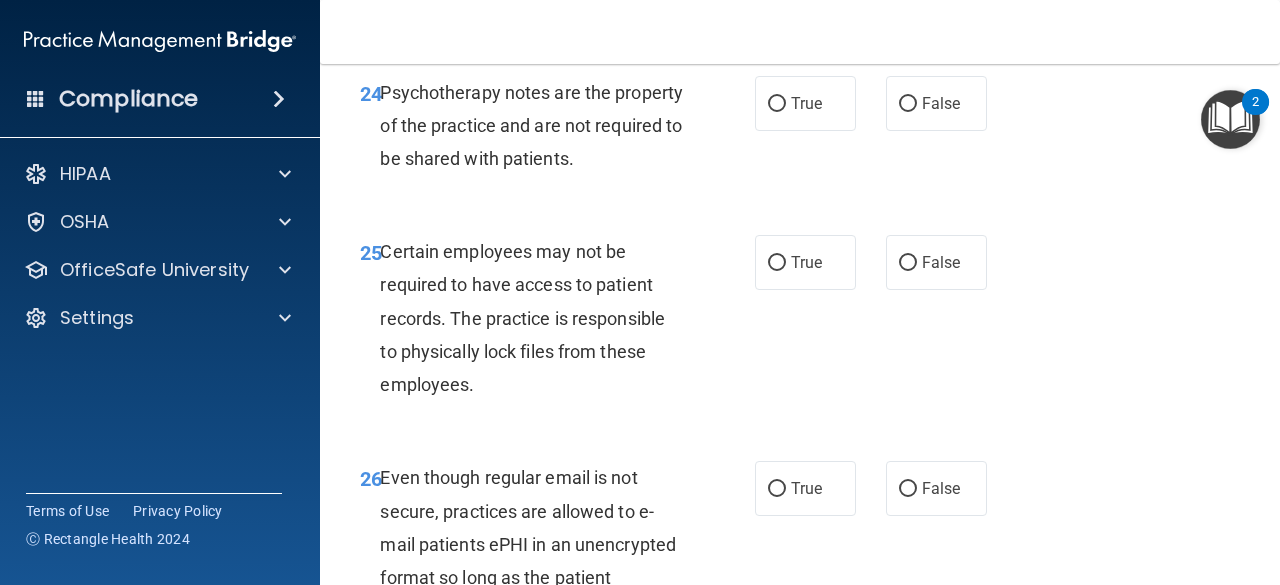 scroll, scrollTop: 5300, scrollLeft: 0, axis: vertical 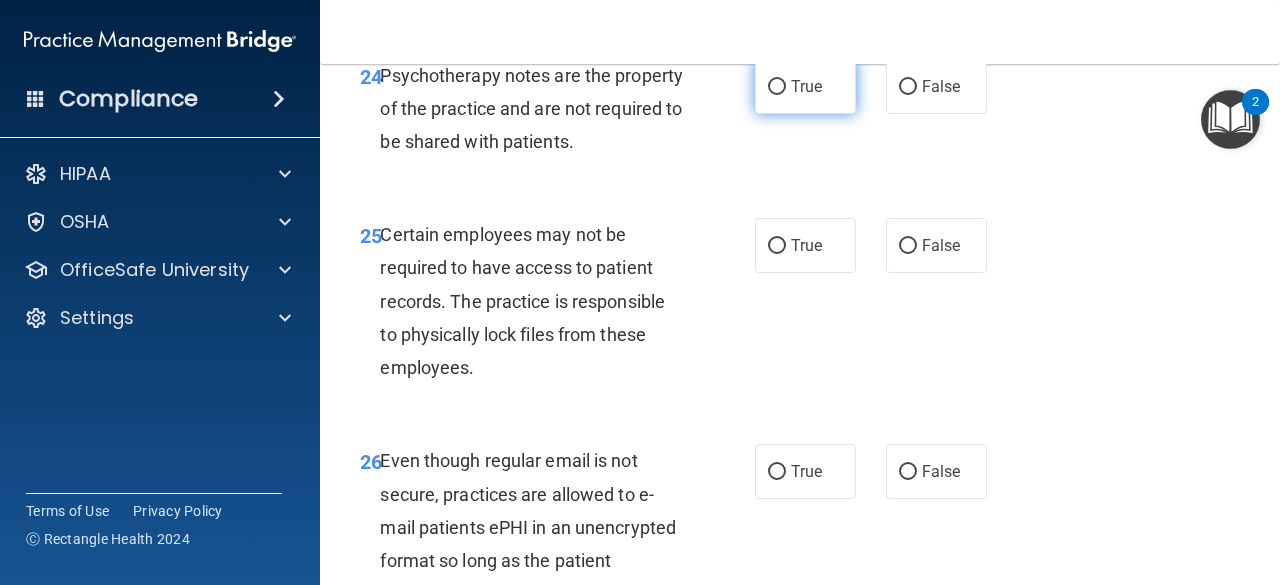 click on "True" at bounding box center [806, 86] 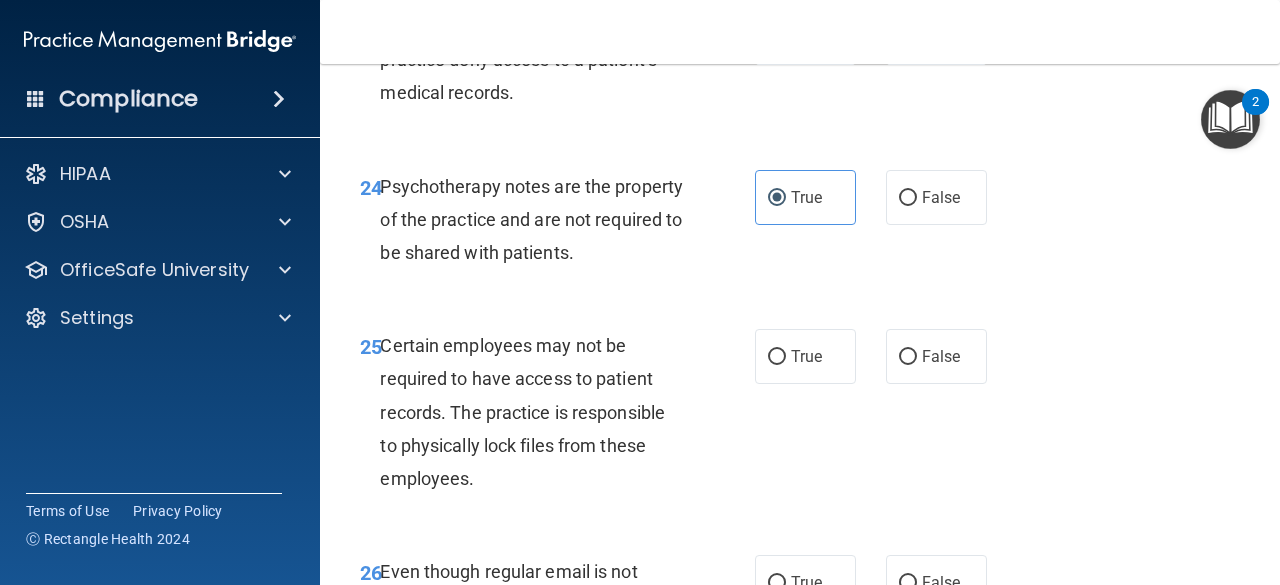 scroll, scrollTop: 5400, scrollLeft: 0, axis: vertical 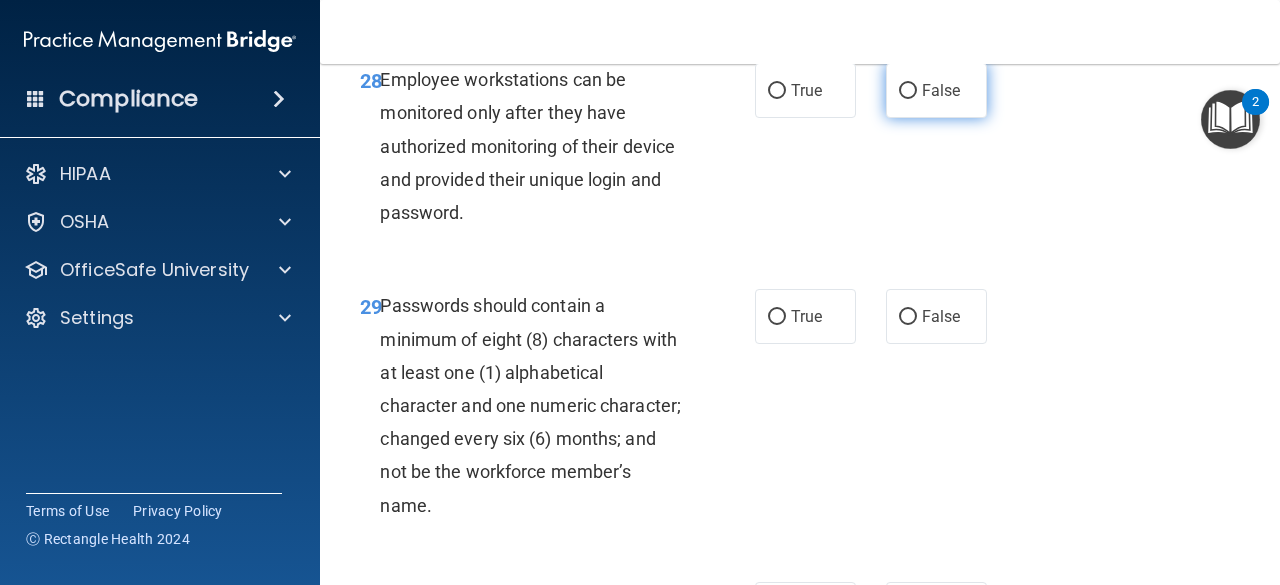 click on "False" at bounding box center [908, 91] 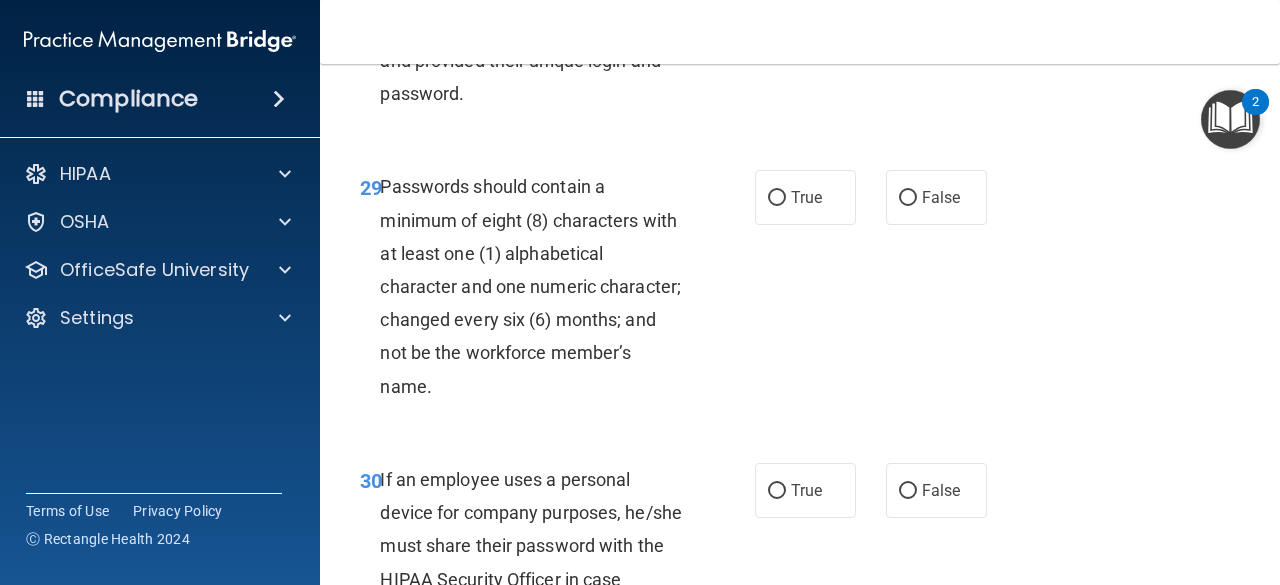 scroll, scrollTop: 6400, scrollLeft: 0, axis: vertical 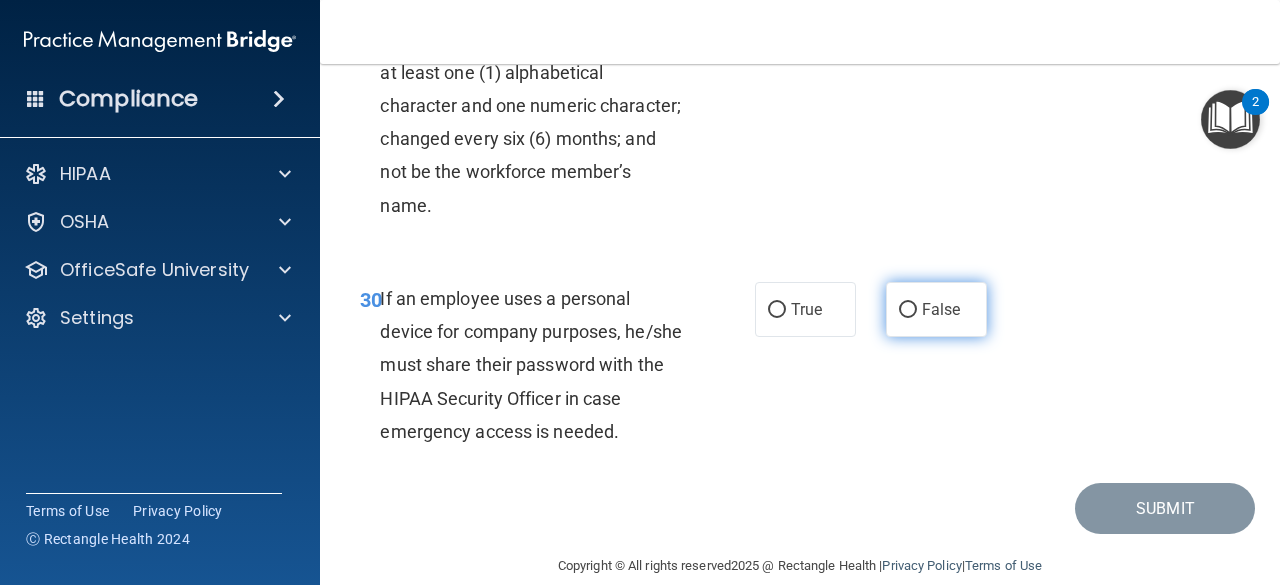 click on "False" at bounding box center [908, 310] 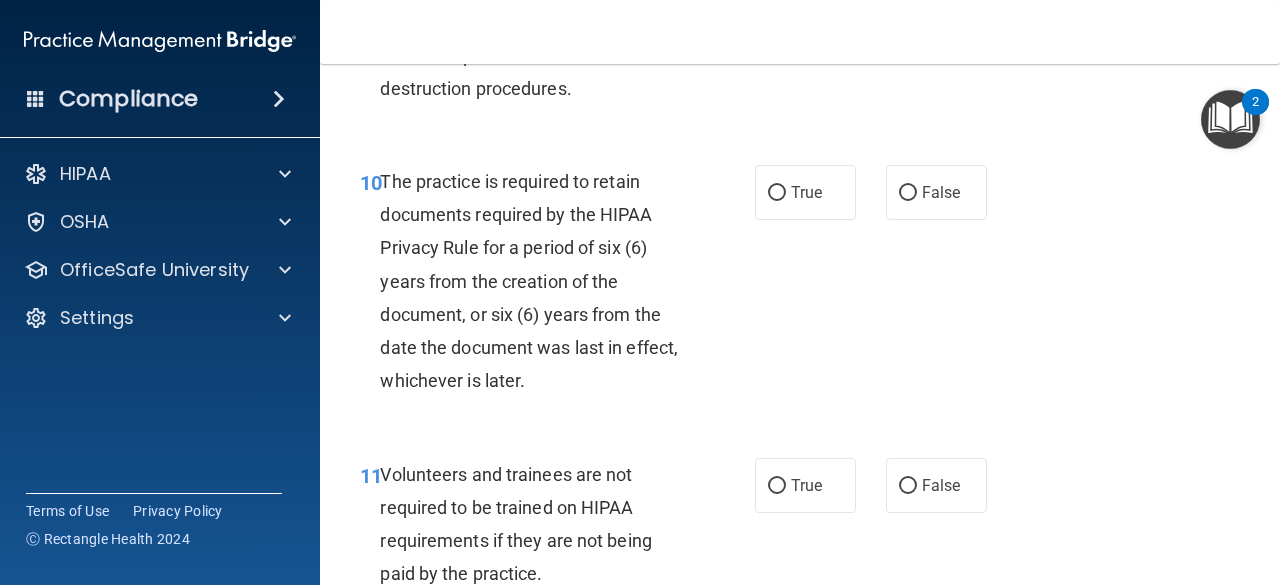 scroll, scrollTop: 2400, scrollLeft: 0, axis: vertical 